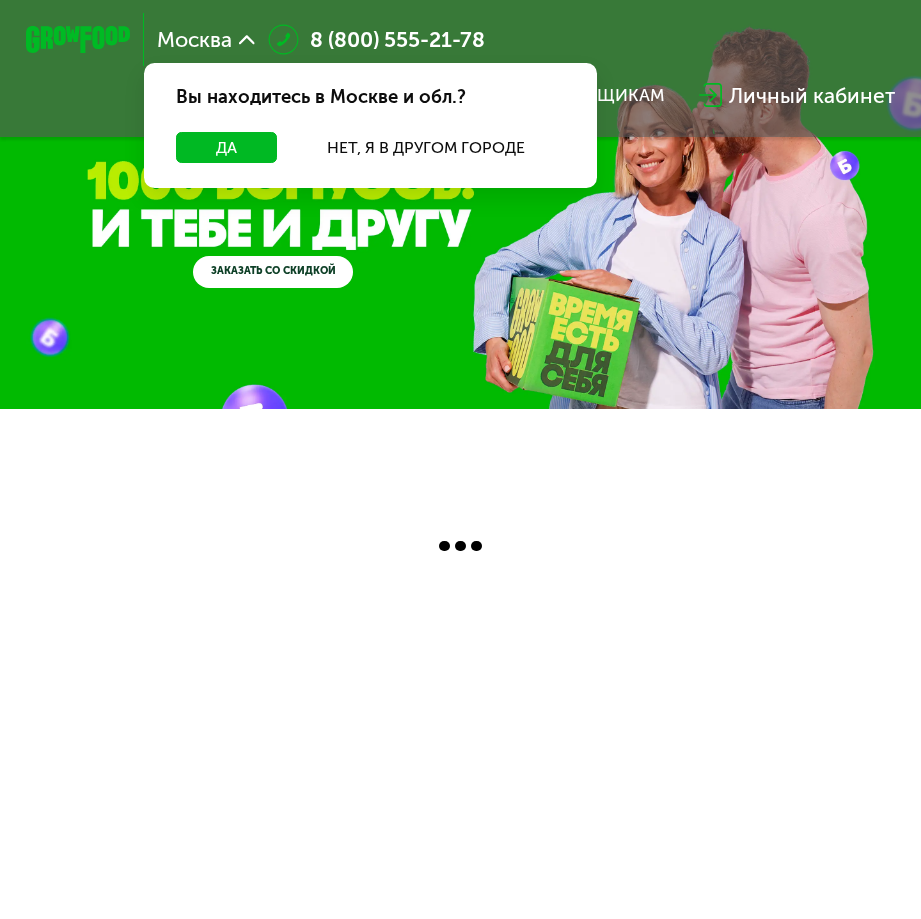 scroll, scrollTop: 0, scrollLeft: 0, axis: both 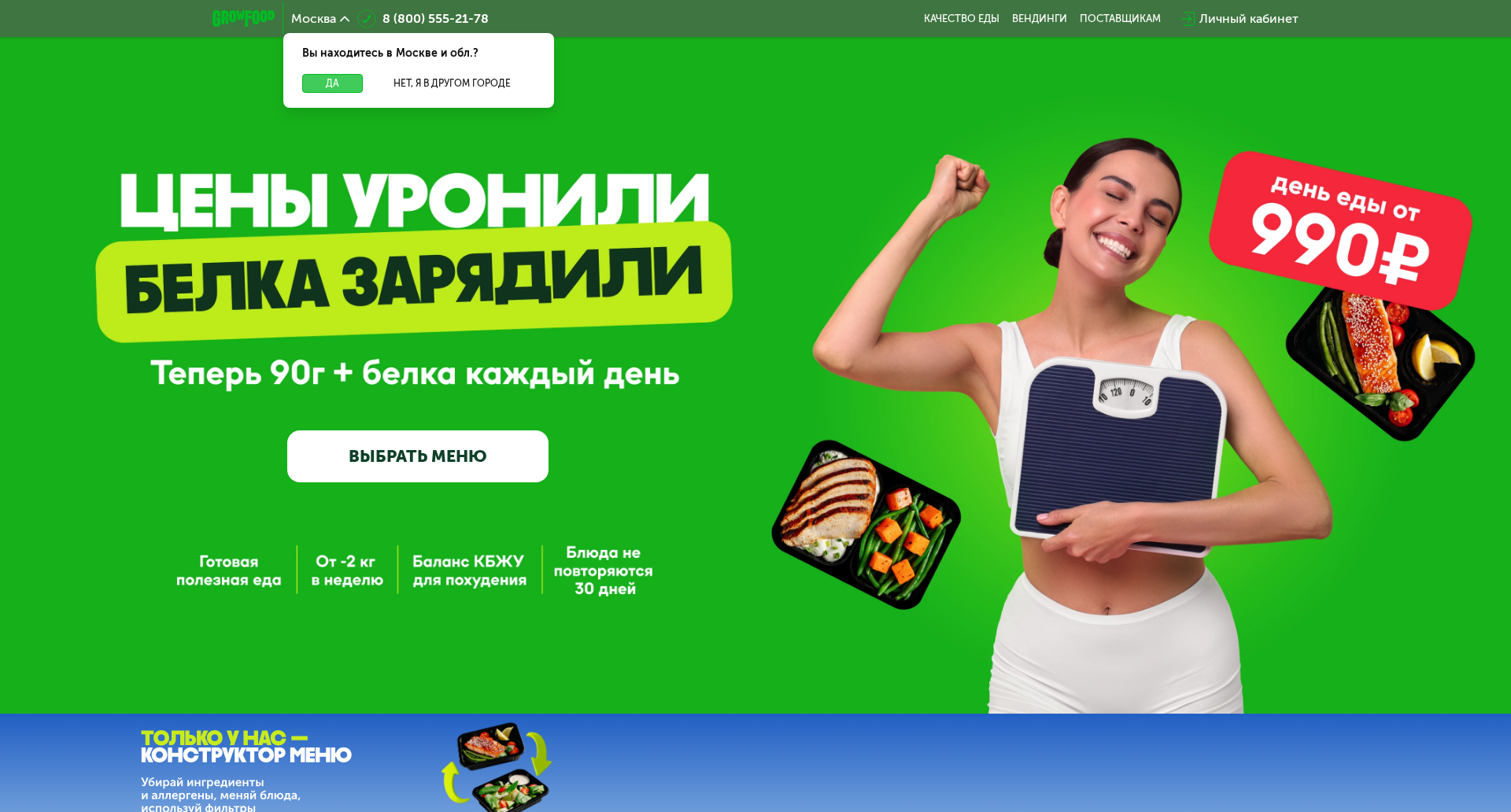 click on "Да" at bounding box center (332, 83) 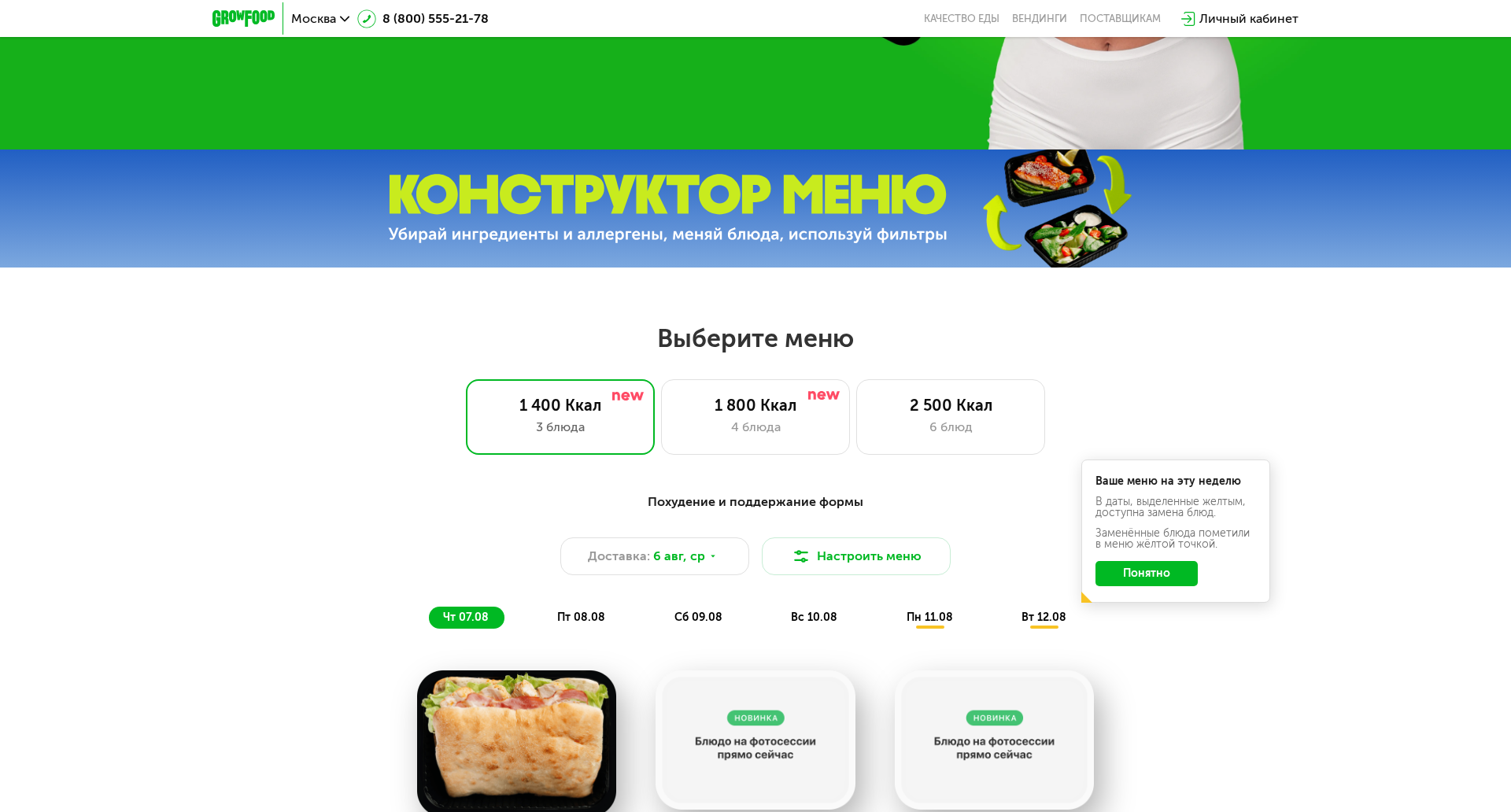 scroll, scrollTop: 866, scrollLeft: 0, axis: vertical 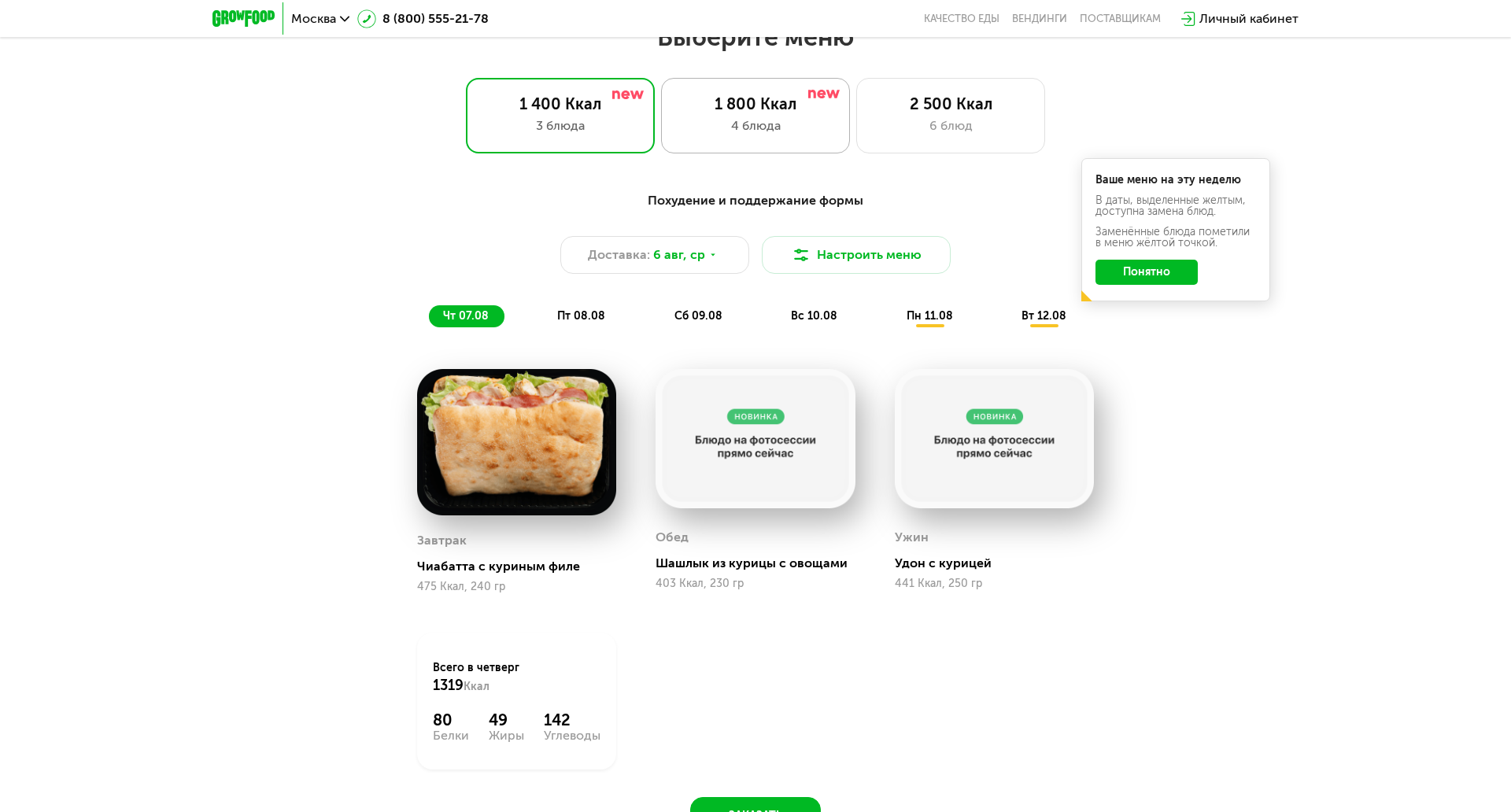 click on "1 800 Ккал" at bounding box center (756, 104) 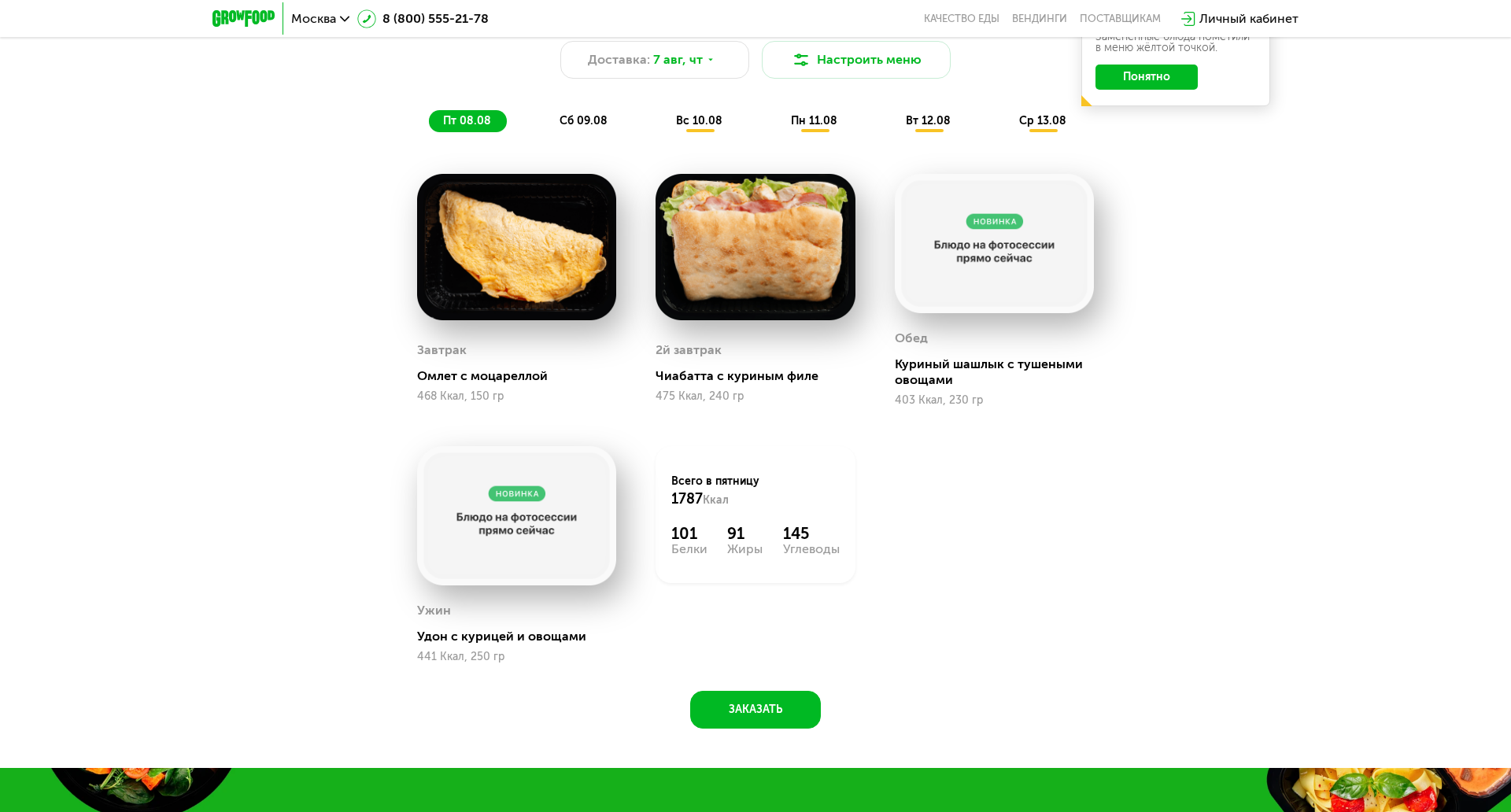 scroll, scrollTop: 1023, scrollLeft: 0, axis: vertical 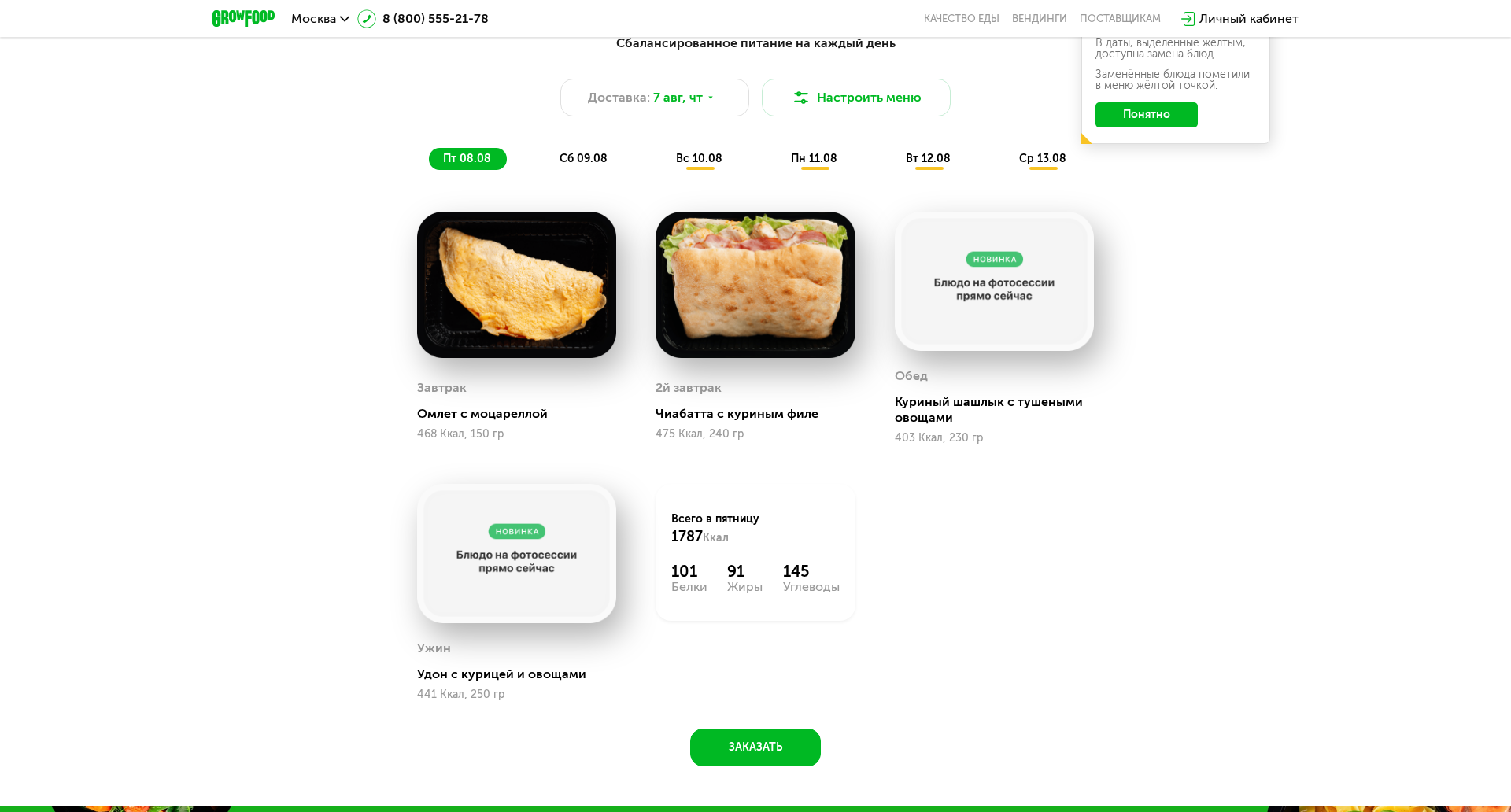 click on "сб 09.08" 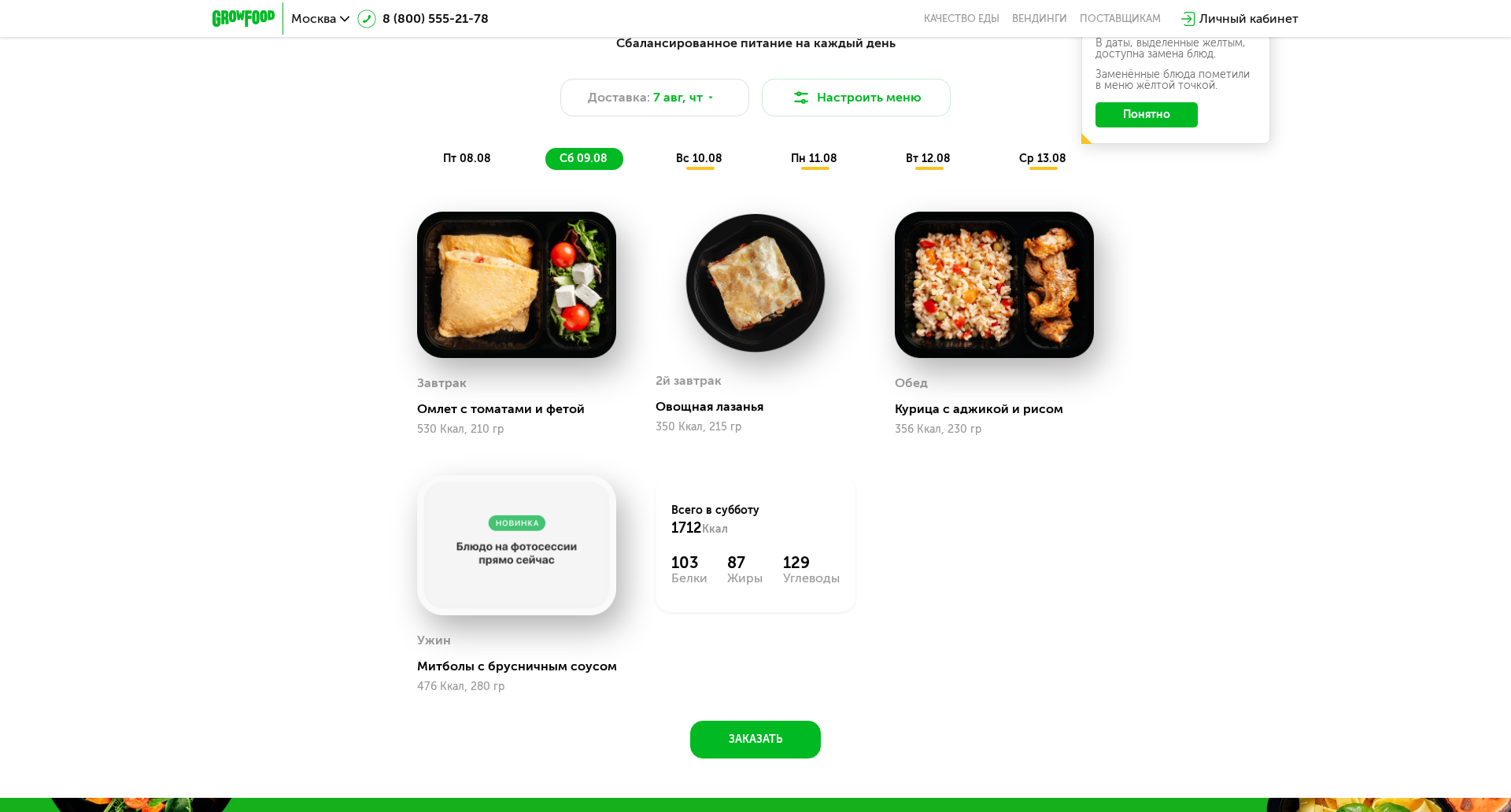 click on "вс 10.08" 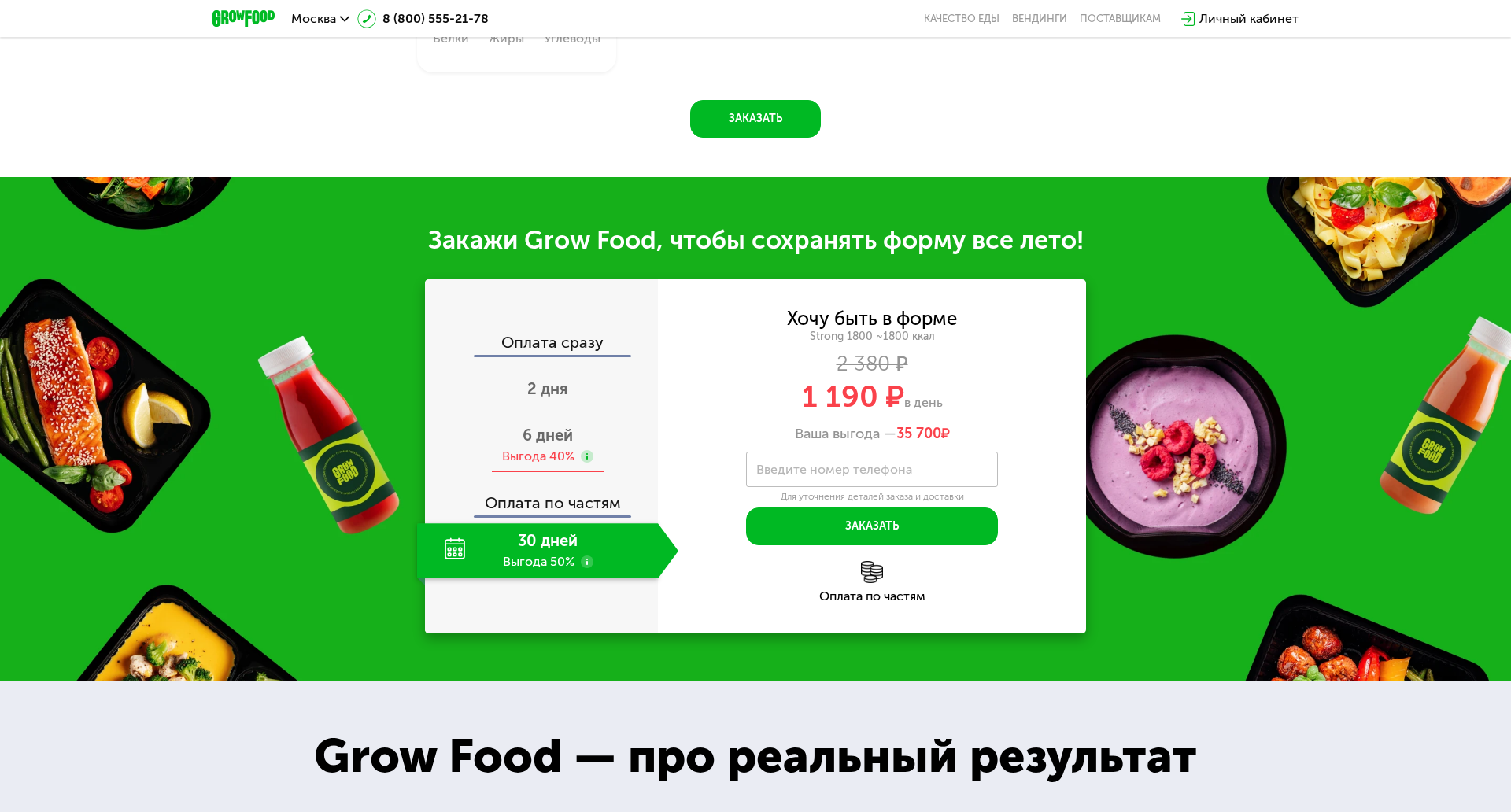 scroll, scrollTop: 1810, scrollLeft: 0, axis: vertical 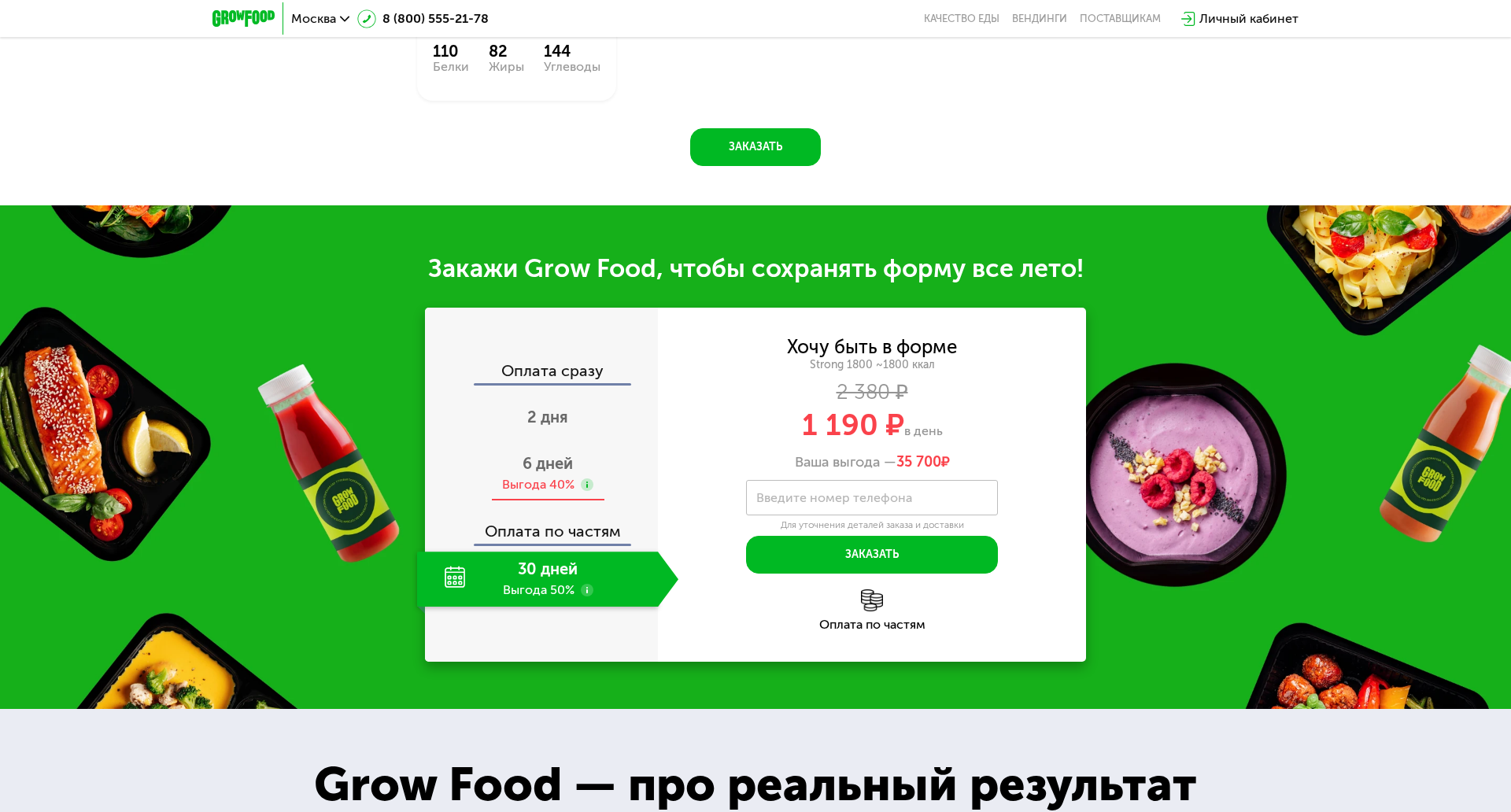 click on "Выгода 40%" at bounding box center [538, 485] 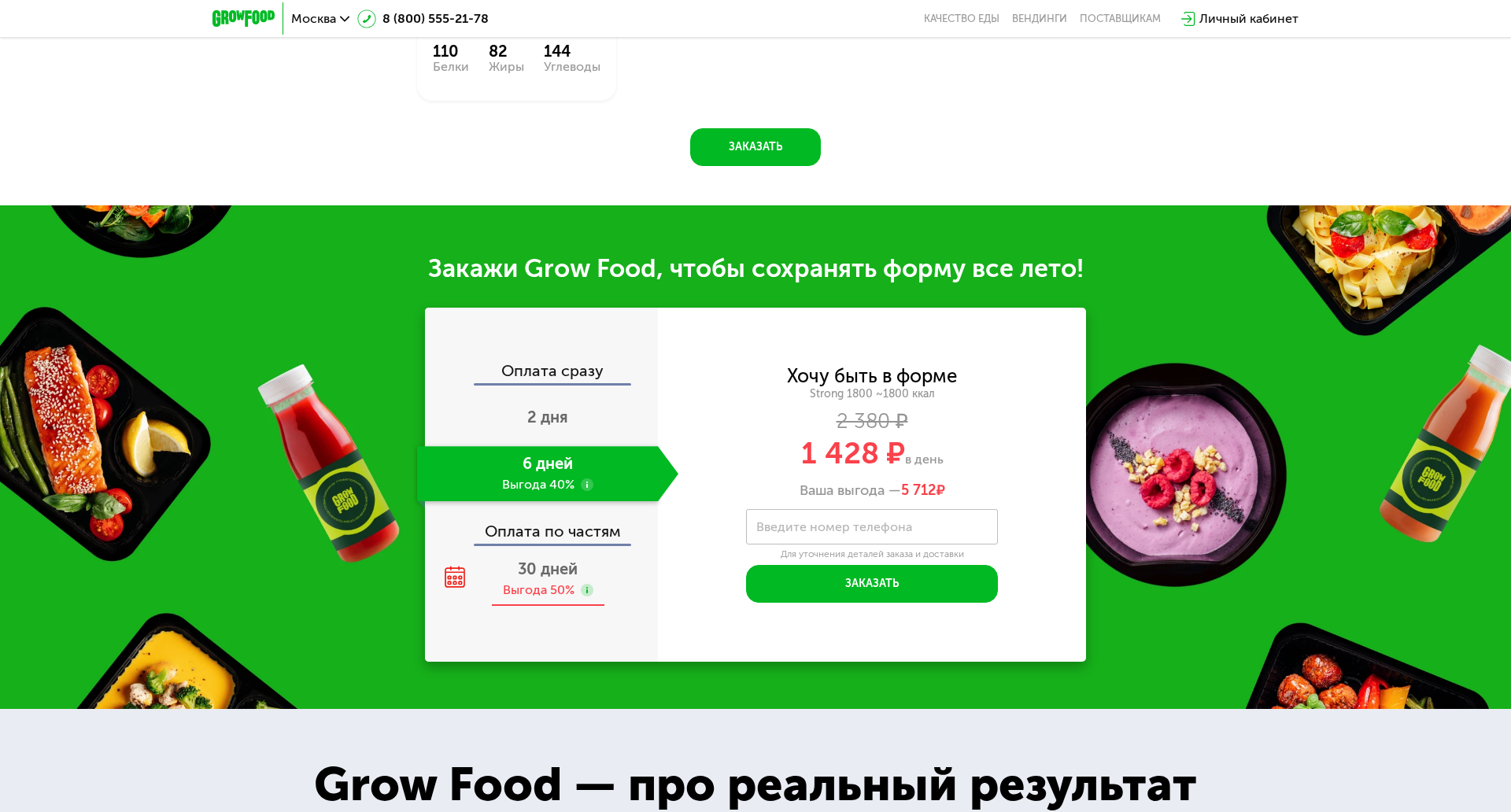click on "30 дней Выгода 50%" at bounding box center (548, 579) 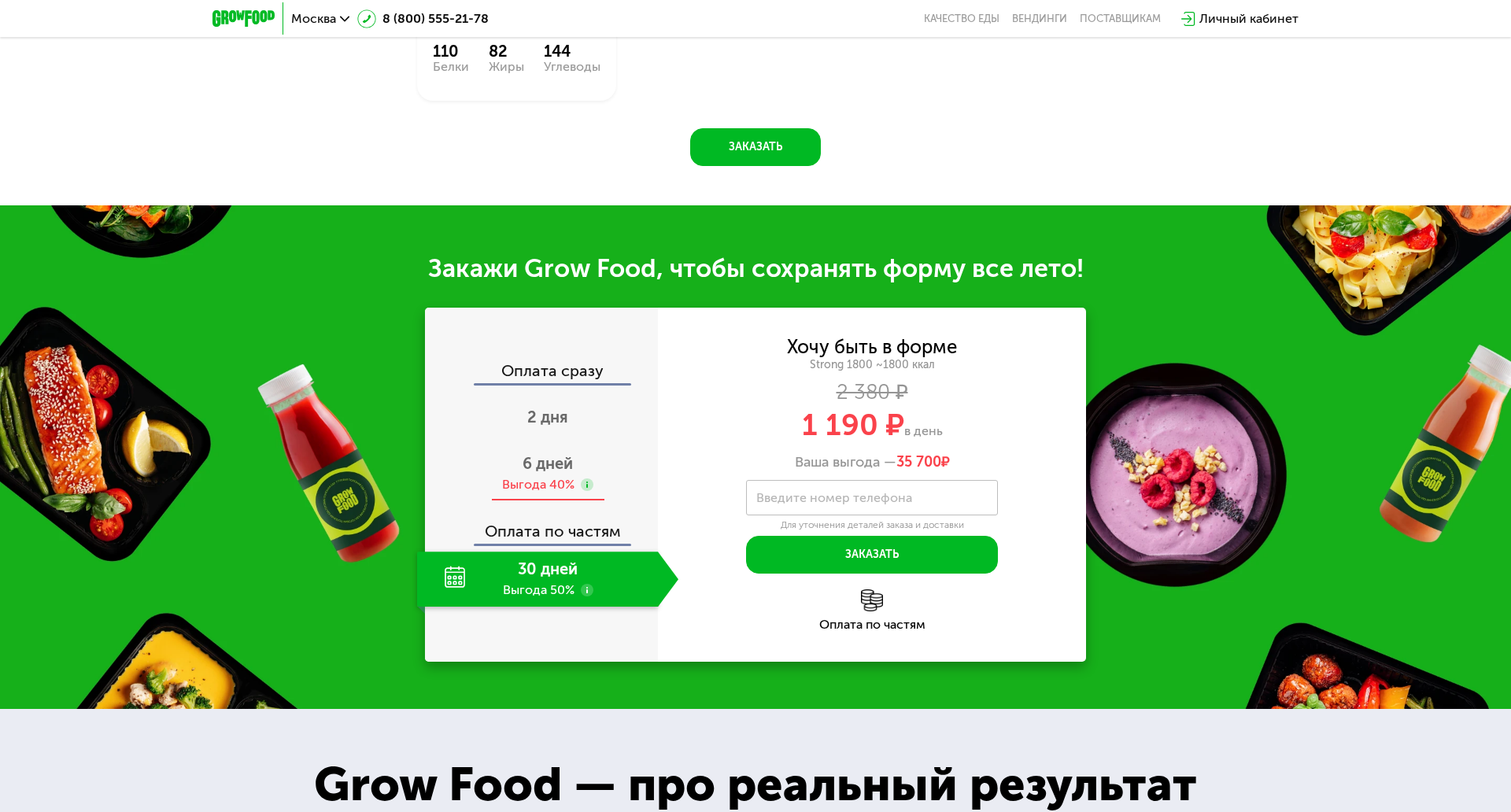 click on "Выгода 40%" at bounding box center [538, 485] 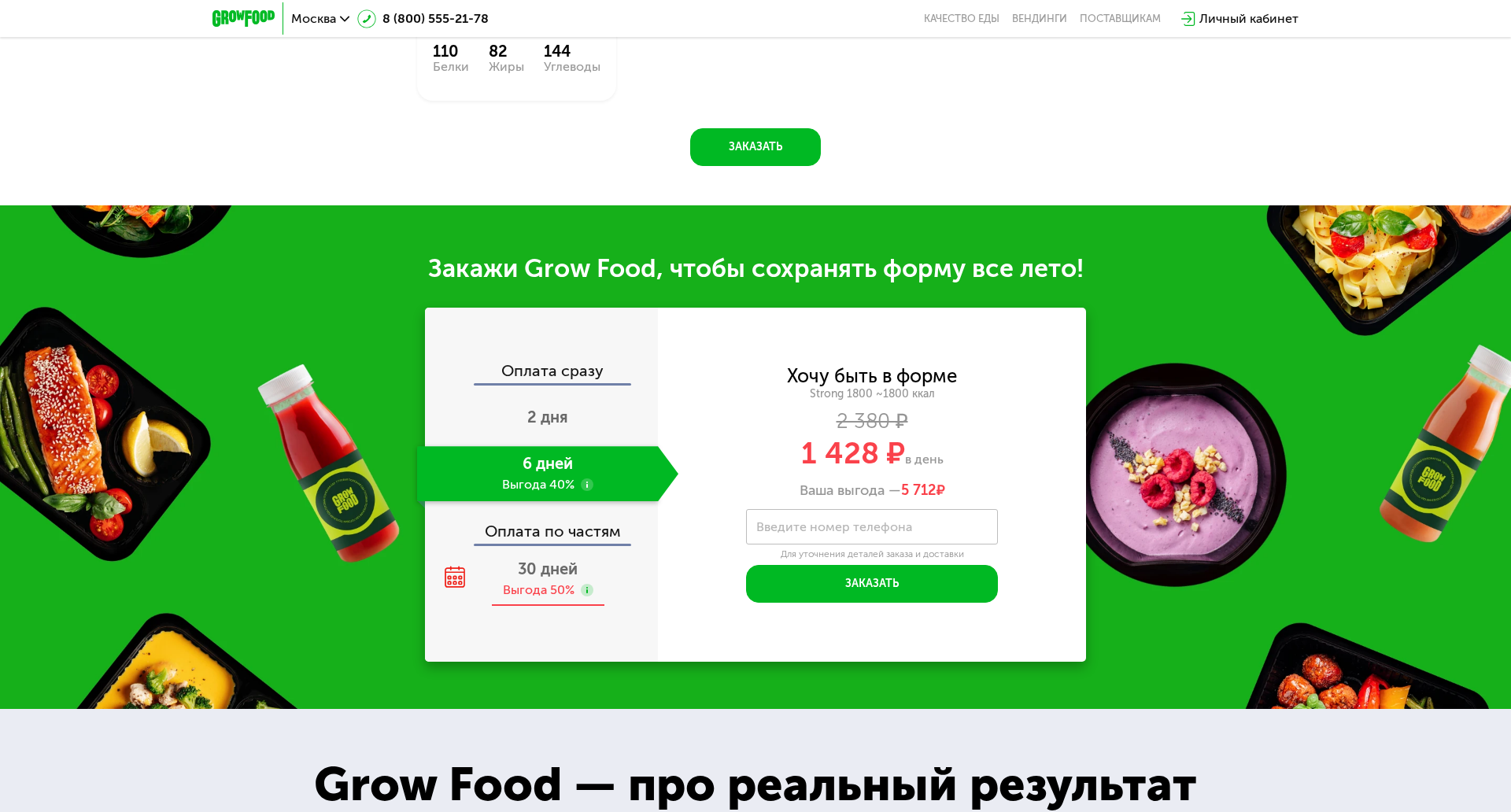 click on "Выгода 50%" at bounding box center [538, 590] 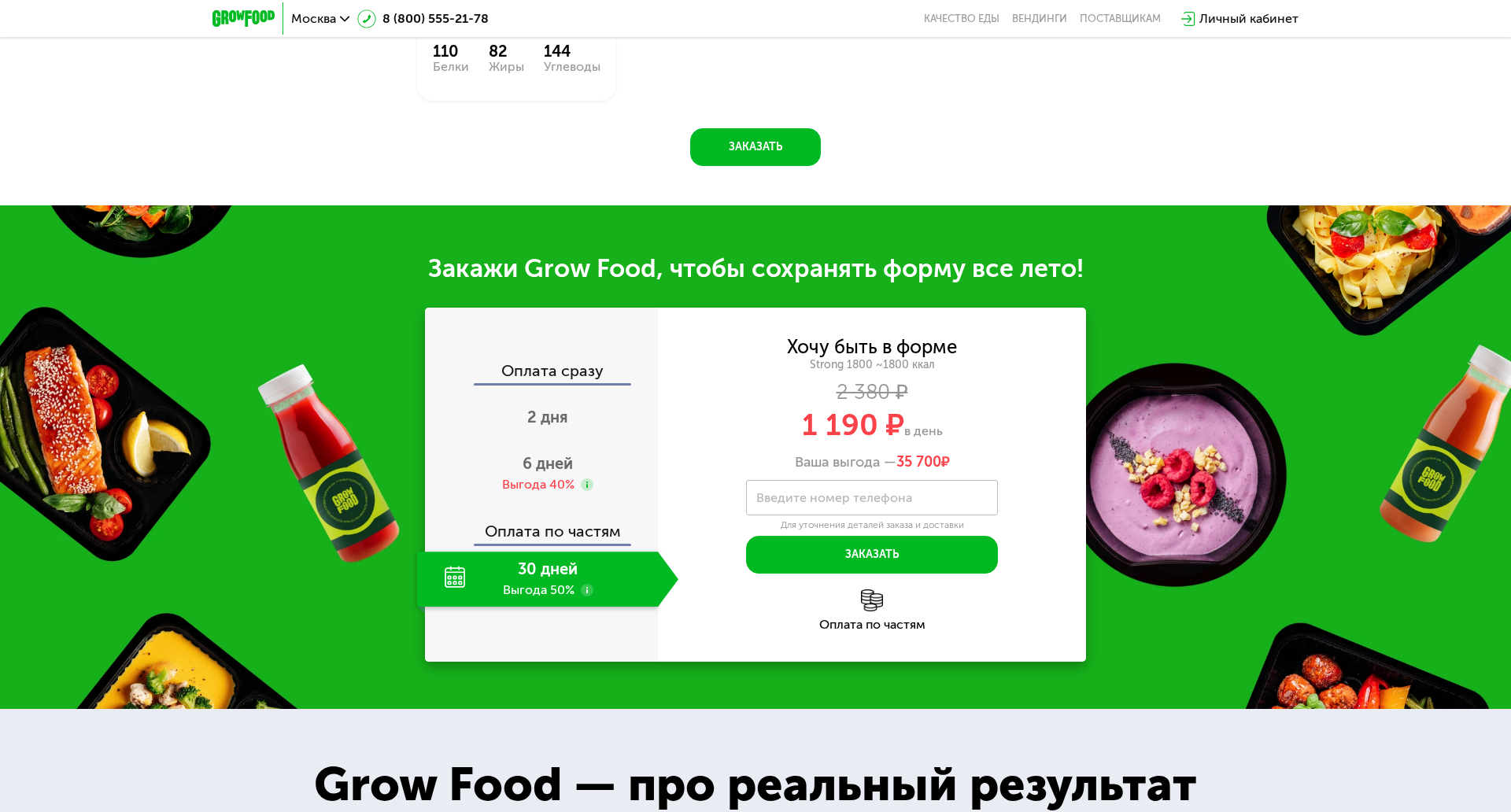 click on "Закажи Grow Food, чтобы сохранять форму все лето! Оплата сразу [NUMBER] дня [NUMBER] дня Выгода [PERCENT]% Оплата по частям [NUMBER] дней Выгода [PERCENT]% Хочу быть в форме Strong [NUMBER] ~[NUMBER] ккал [PRICE]  [PRICE]  в день Ваша выгода —  [NUMBER]  ₽   Введите свой номер телефона       Введите номер телефона   Для уточнения деталей заказа и доставки  Заказать  Код подтверждения отправлен на .  Изменить номер  Оставьте свой номер, чтобы оформить заказ или узнать подробности  Оплата по частям" 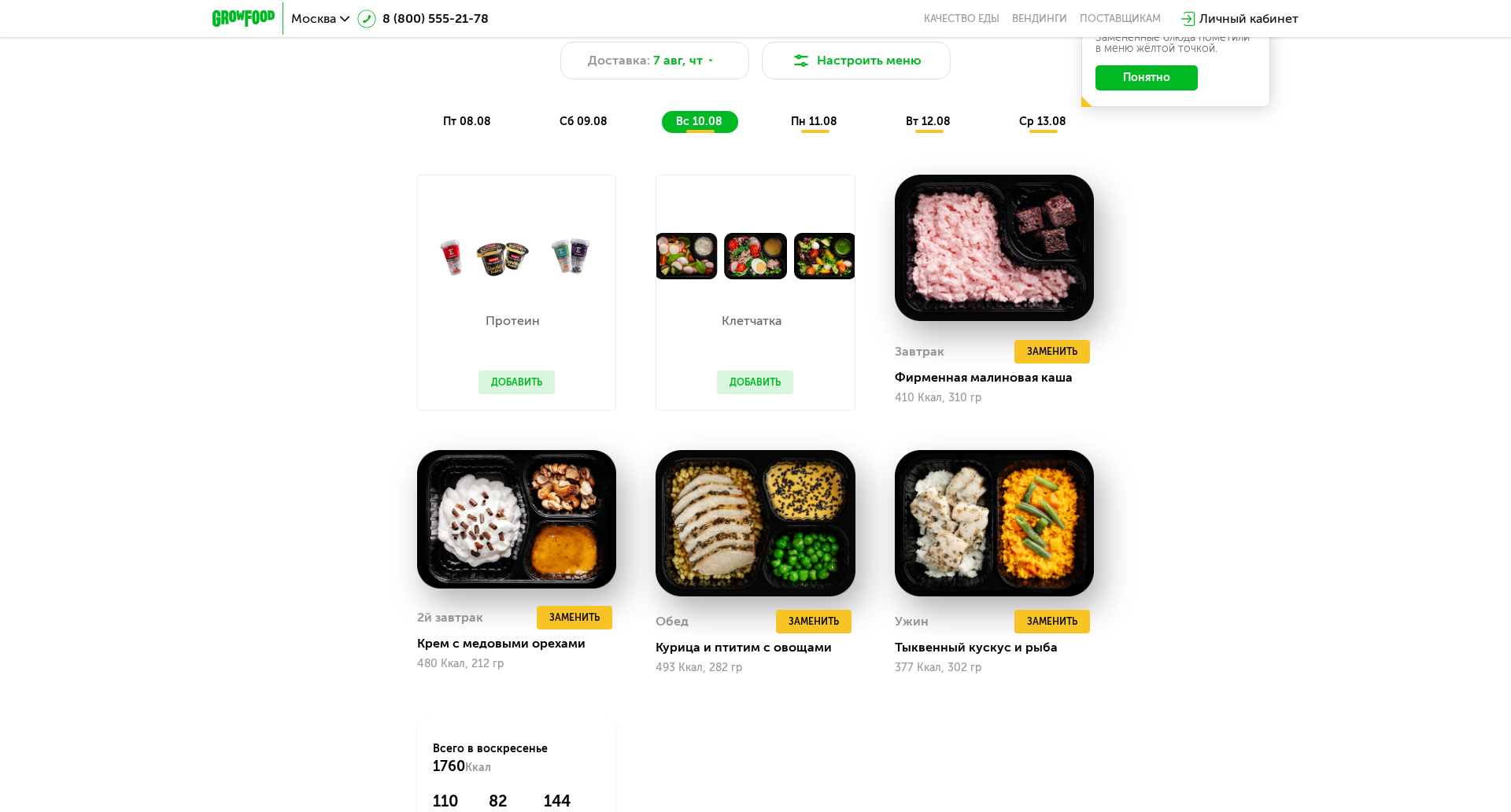 scroll, scrollTop: 1023, scrollLeft: 0, axis: vertical 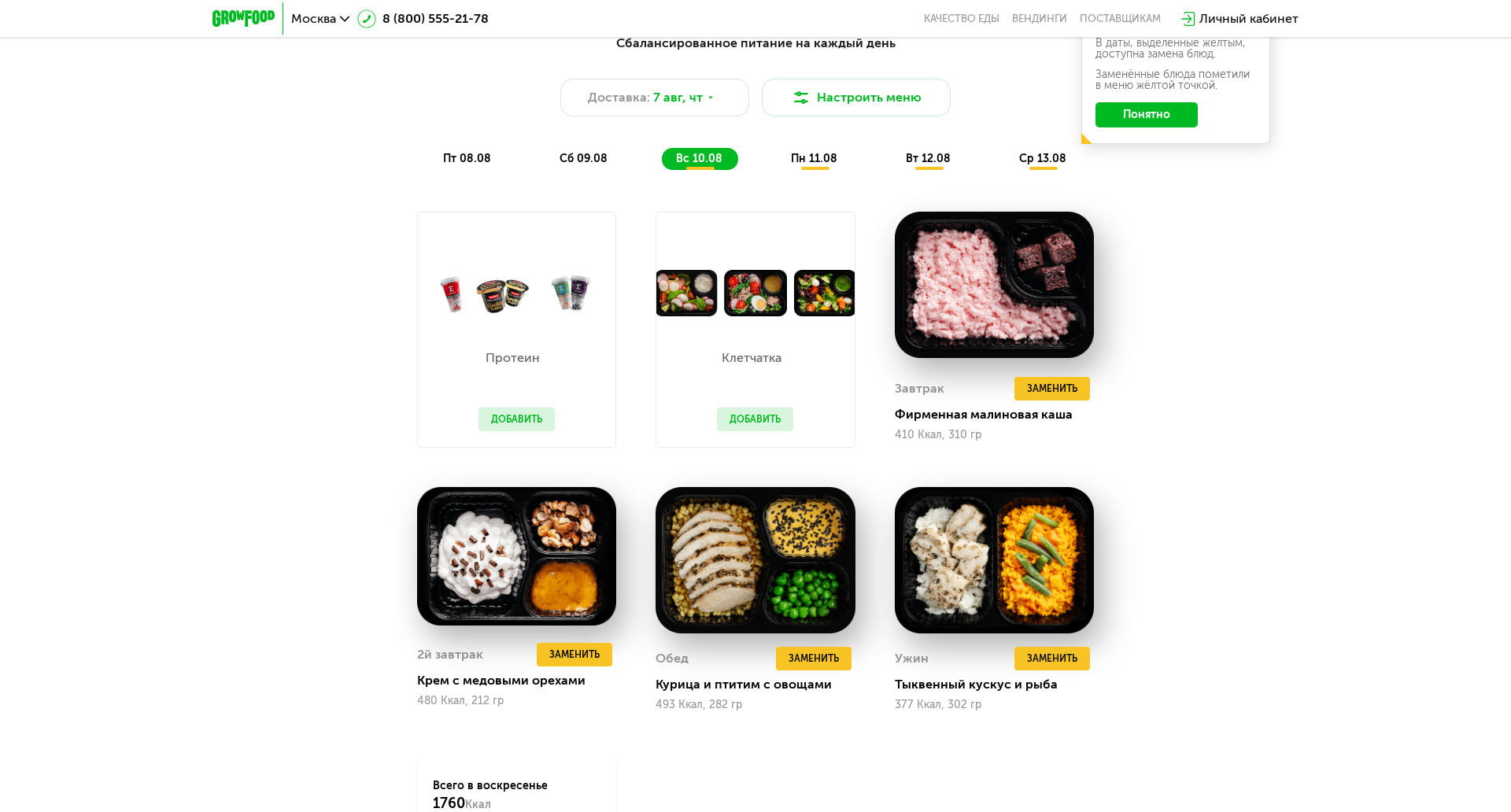 click on "Сбалансированное питание на каждый день Доставка: [DATE], [DAY_OF_WEEK] Настроить меню  [DAY_OF_WEEK] [DATE] [DAY_OF_WEEK] [DATE] [DAY_OF_WEEK] [DATE] [DAY_OF_WEEK] [DATE] [DAY_OF_WEEK] [DATE] [DAY_OF_WEEK] [DATE]" at bounding box center (756, 102) 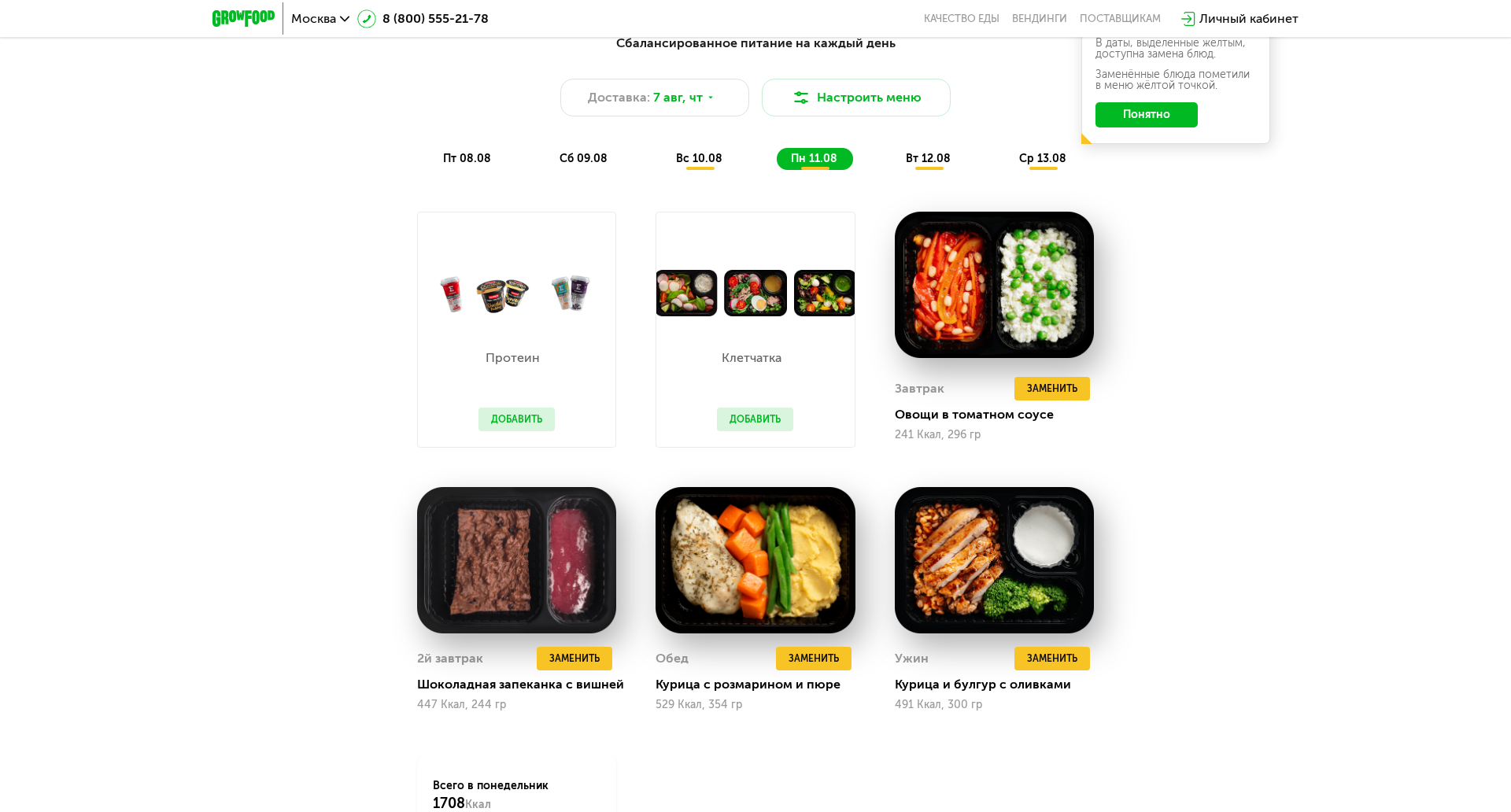 click on "вт 12.08" 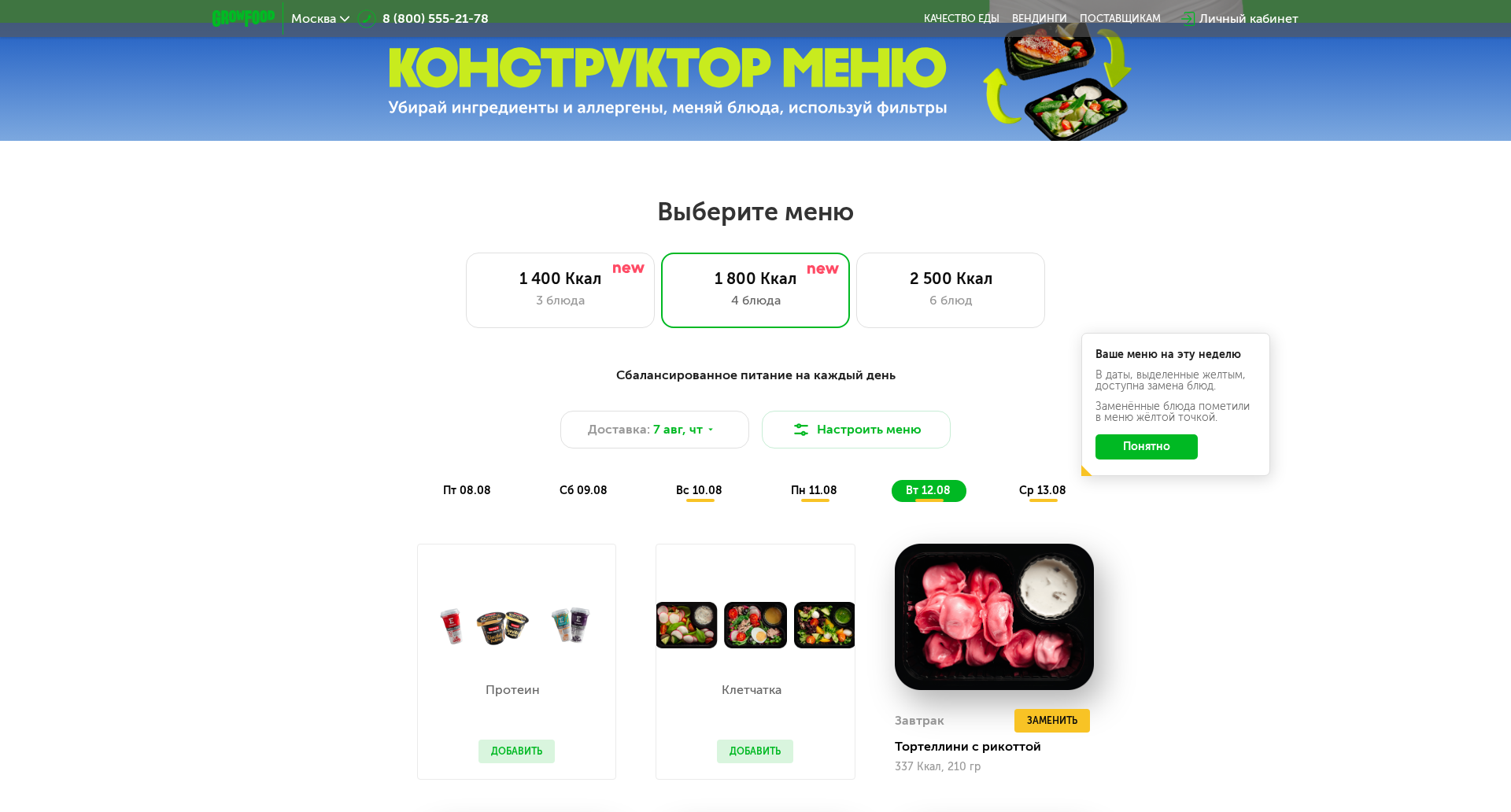 scroll, scrollTop: 708, scrollLeft: 0, axis: vertical 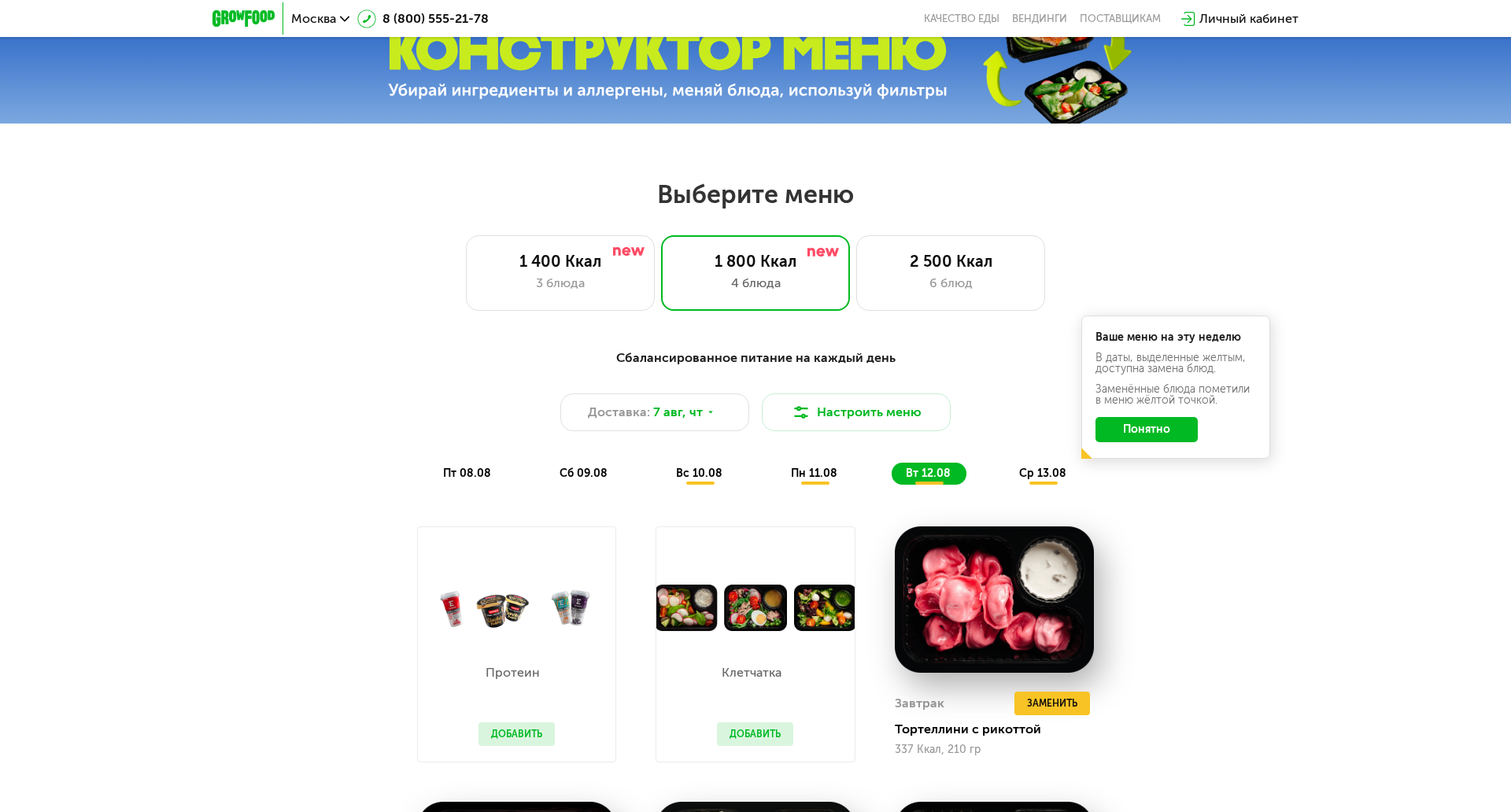 click on "ср 13.08" at bounding box center (1043, 473) 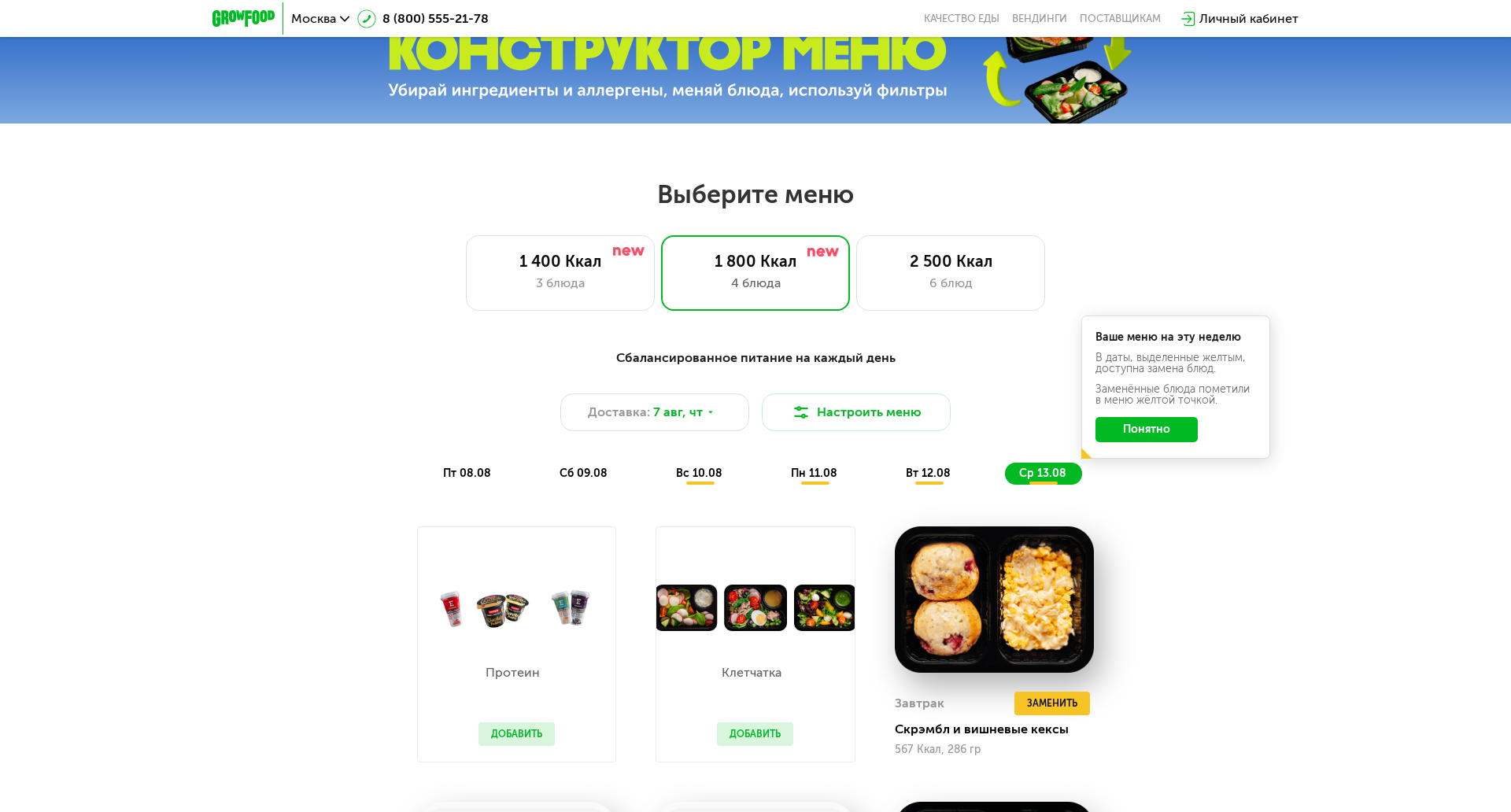 click on "Сбалансированное питание на каждый день Доставка: [DATE], [DAY_OF_WEEK] Настроить меню  [DAY_OF_WEEK] [DATE] [DAY_OF_WEEK] [DATE] [DAY_OF_WEEK] [DATE] [DAY_OF_WEEK] [DATE] [DAY_OF_WEEK] [DATE] [DAY_OF_WEEK] [DATE]" at bounding box center (756, 416) 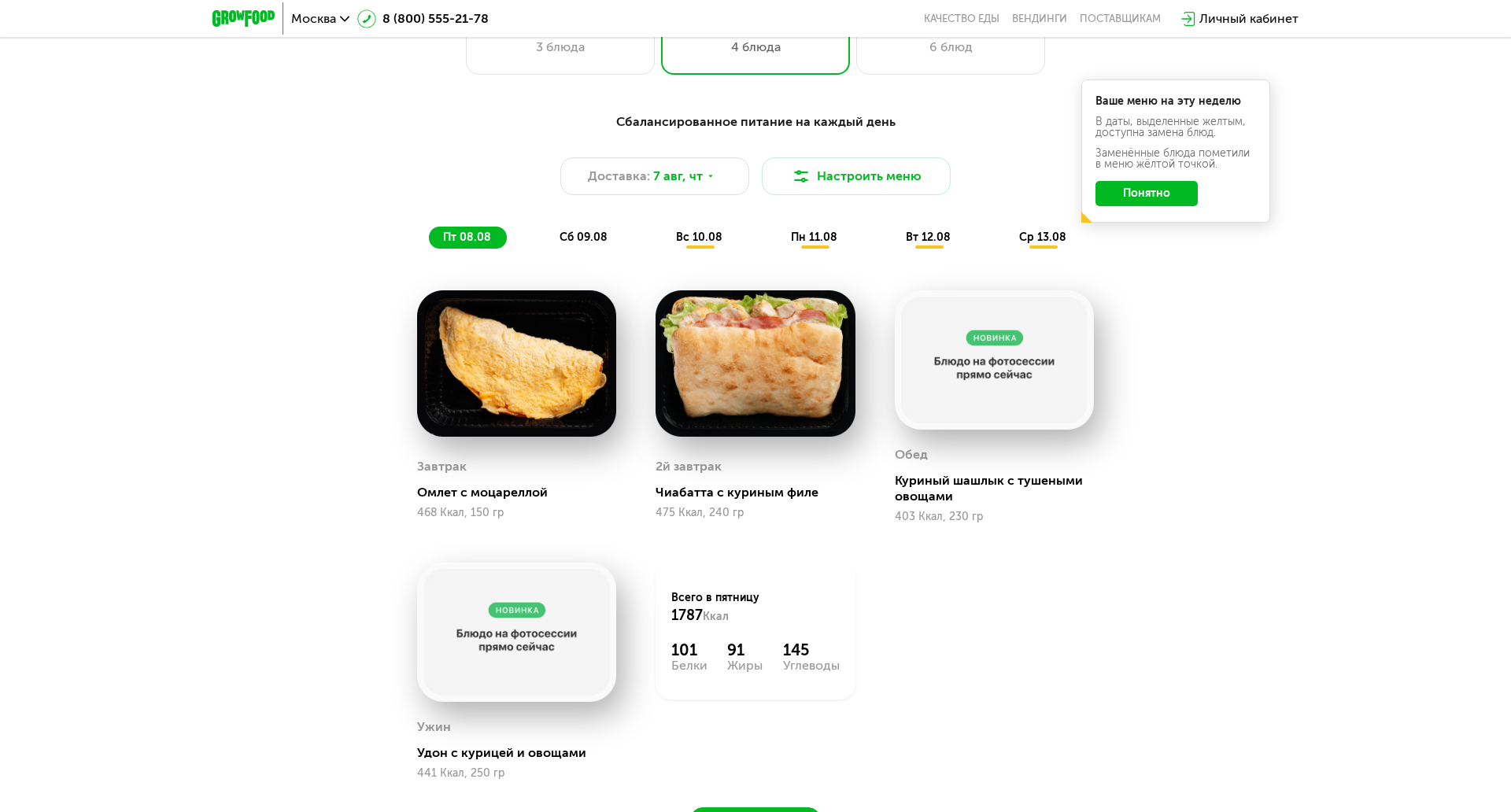 scroll, scrollTop: 551, scrollLeft: 0, axis: vertical 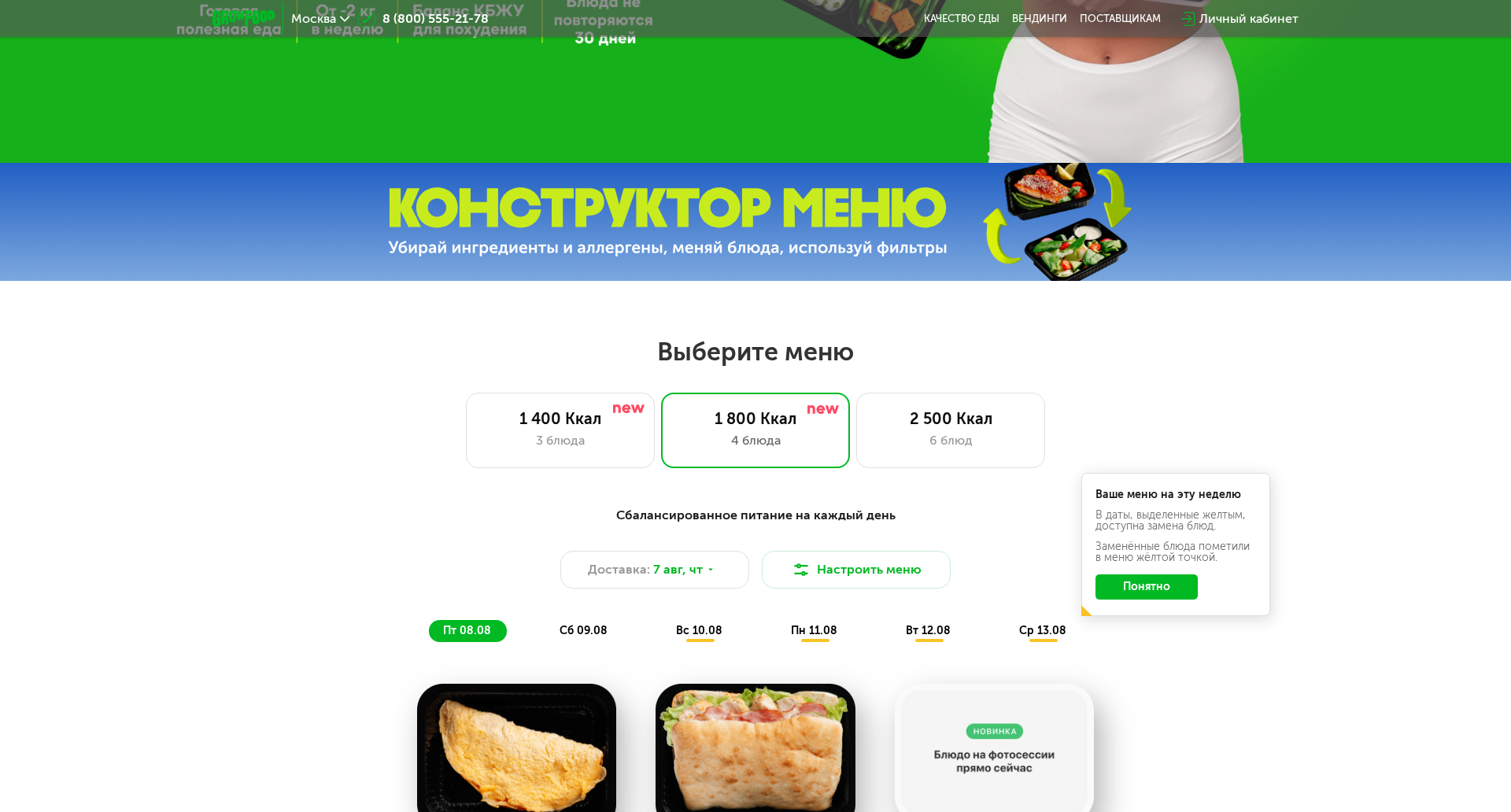click on "Сбалансированное питание на каждый день" at bounding box center (756, 515) 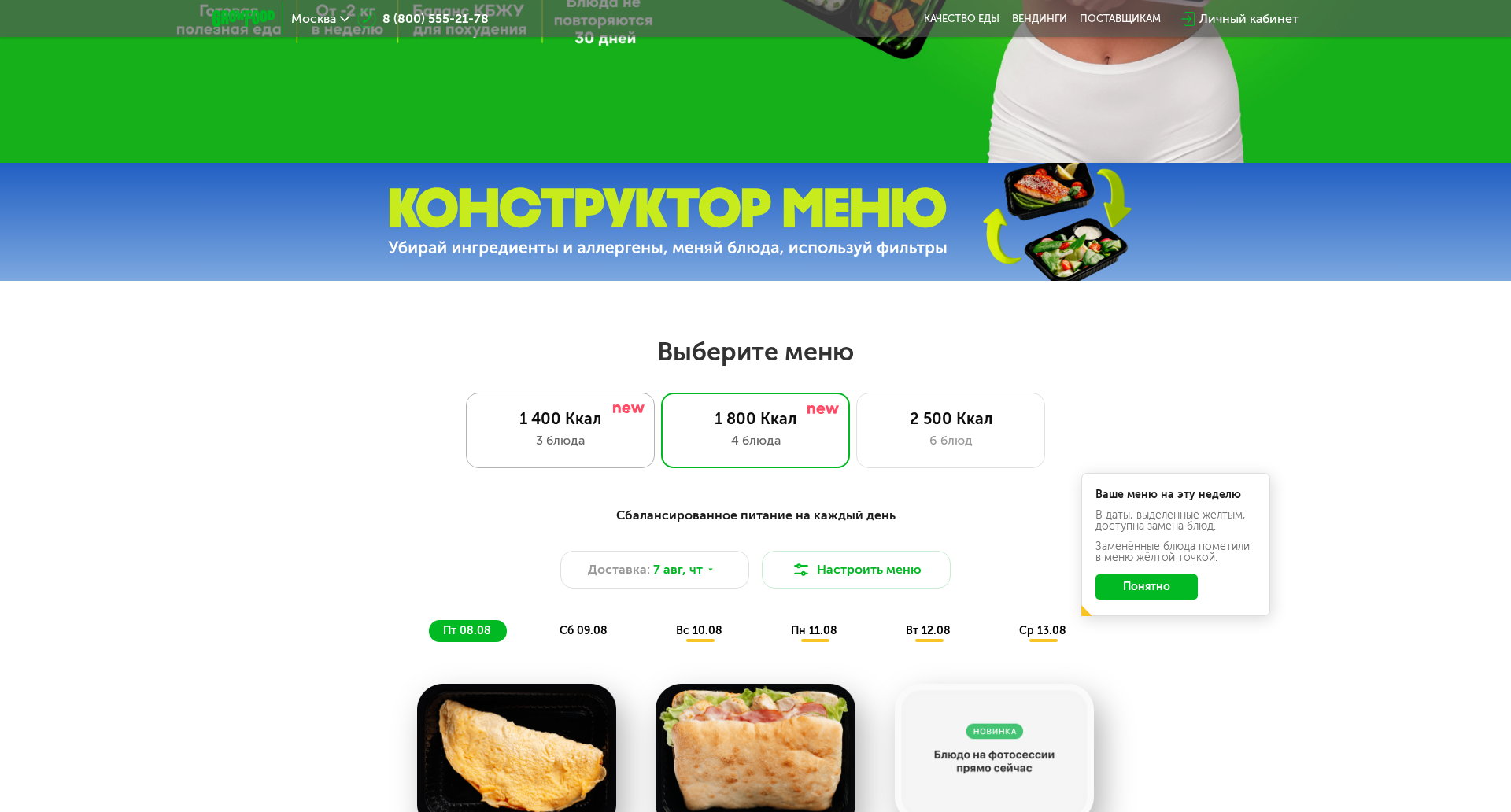 click on "3 блюда" at bounding box center [560, 441] 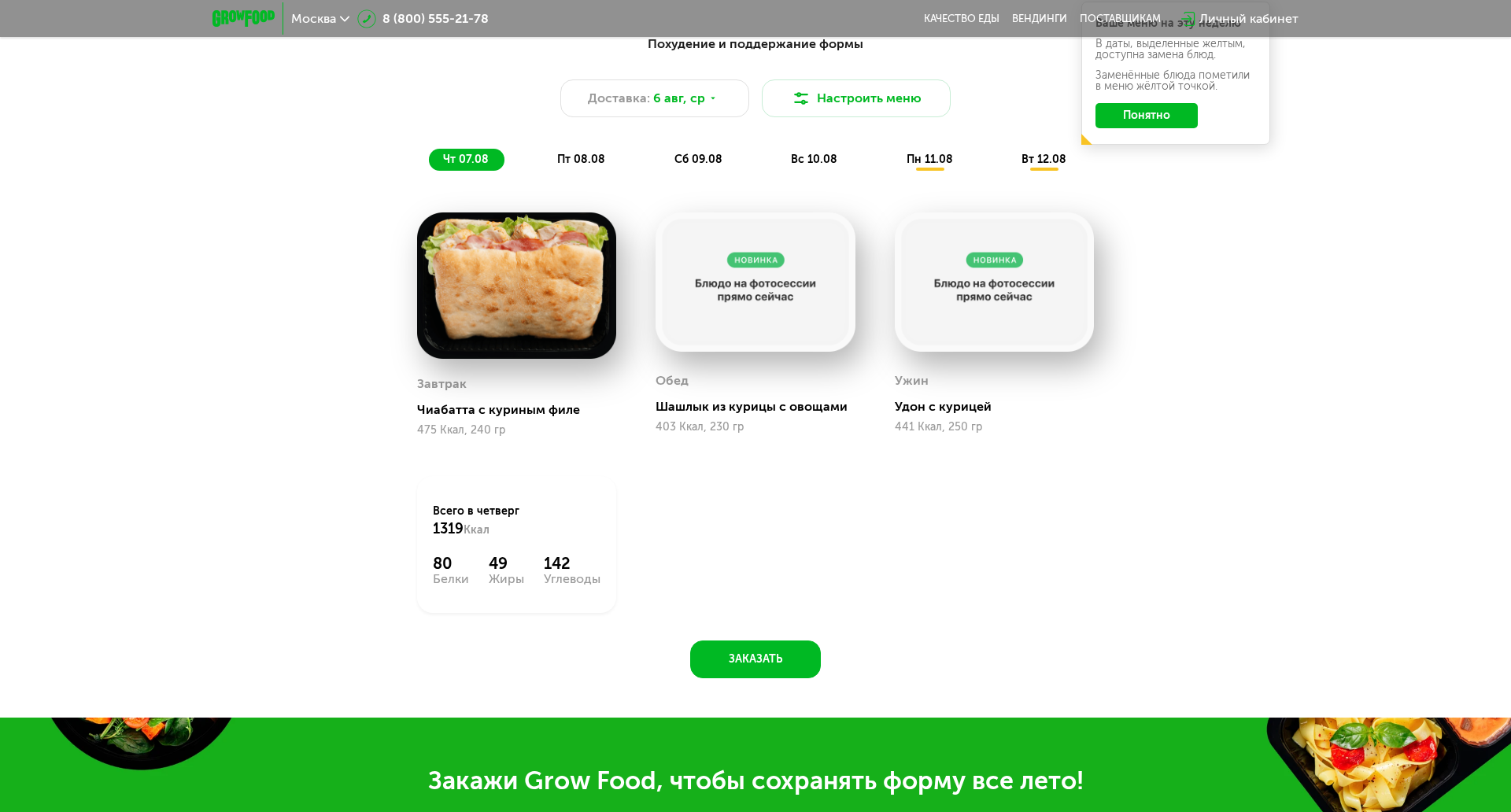 scroll, scrollTop: 1023, scrollLeft: 0, axis: vertical 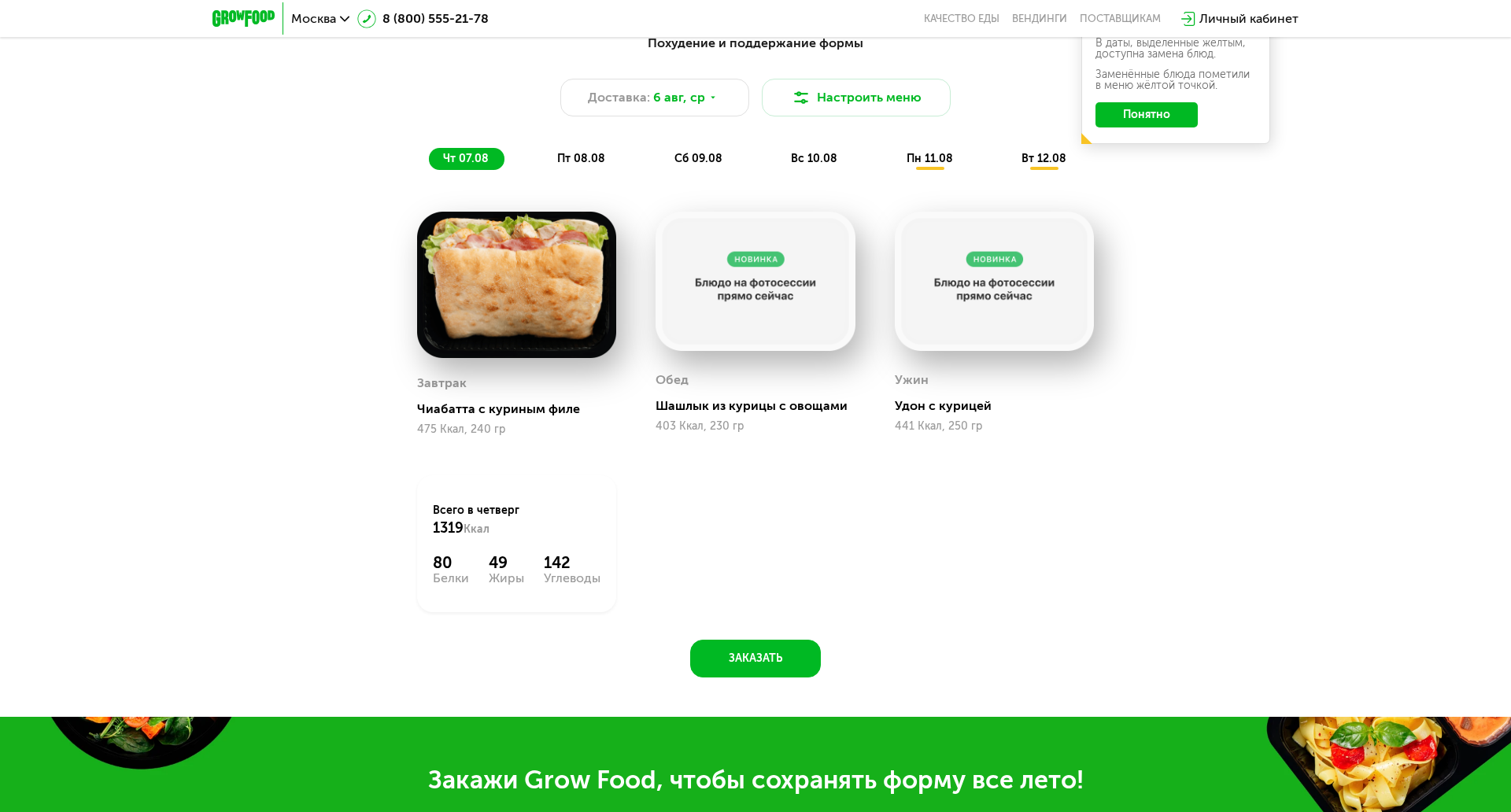click on "Похудение и поддержание формы Доставка: 6 авг, ср Настроить меню  чт 07.08 пт 08.08 сб 09.08 вс 10.08 пн 11.08 вт 12.08" at bounding box center (756, 102) 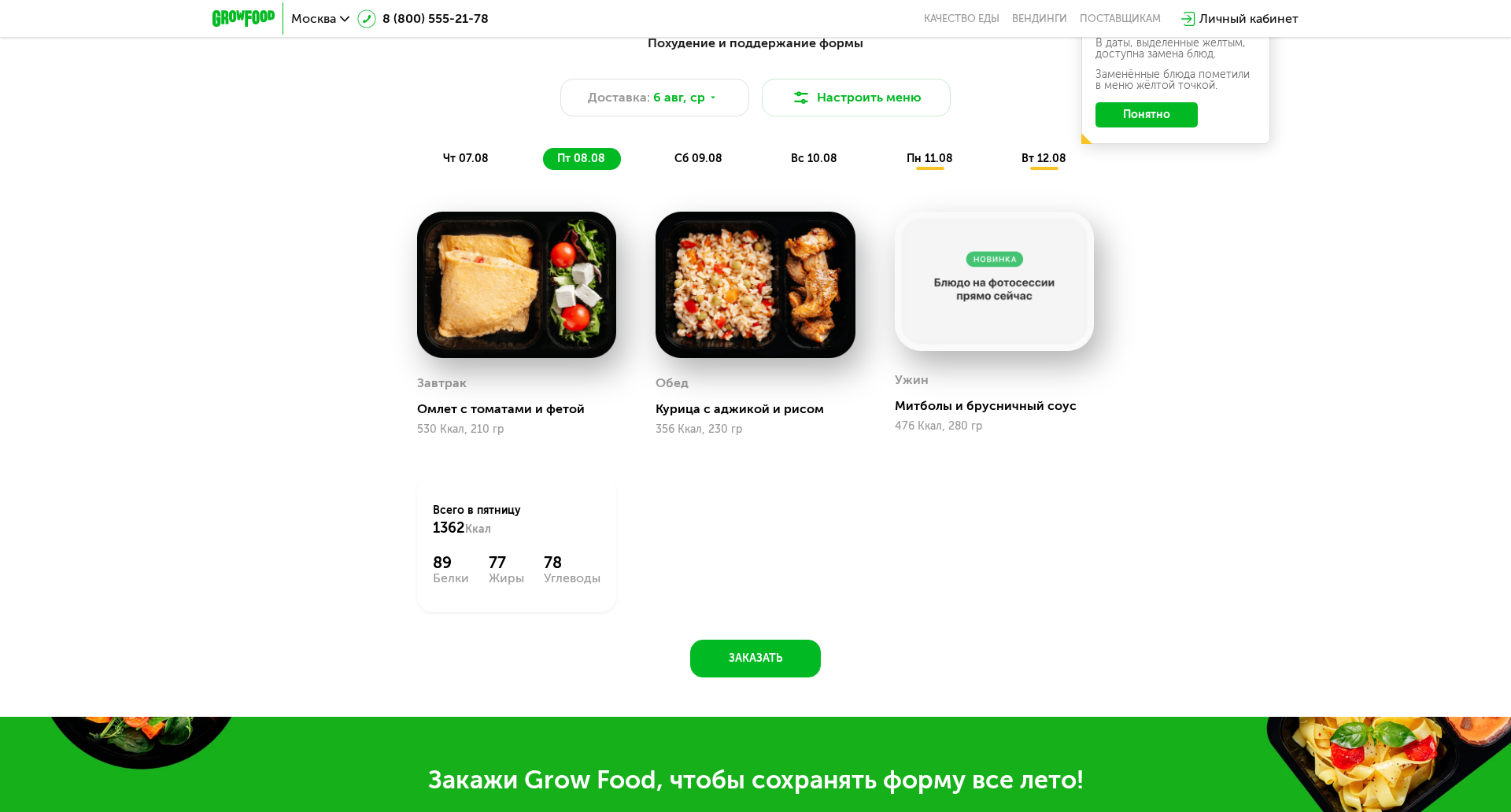click on "Похудение и поддержание формы Доставка: 6 авг, ср Настроить меню  чт 07.08 пт 08.08 сб 09.08 вс 10.08 пн 11.08 вт 12.08" at bounding box center (756, 102) 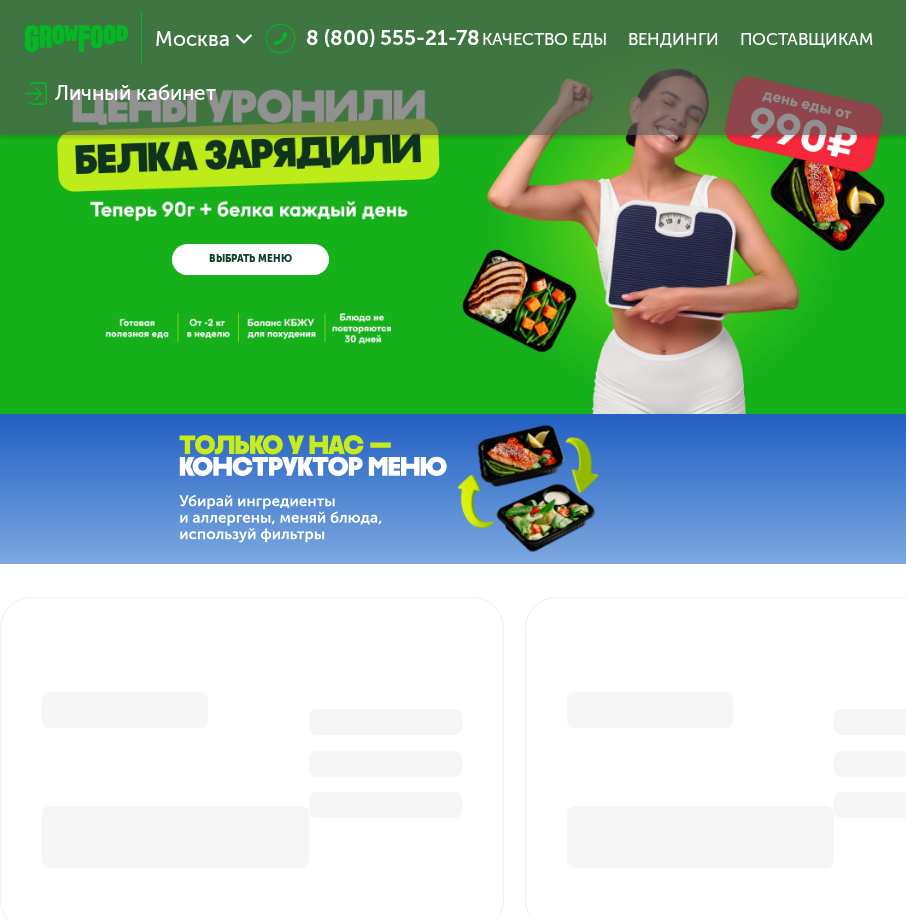 scroll, scrollTop: 0, scrollLeft: 0, axis: both 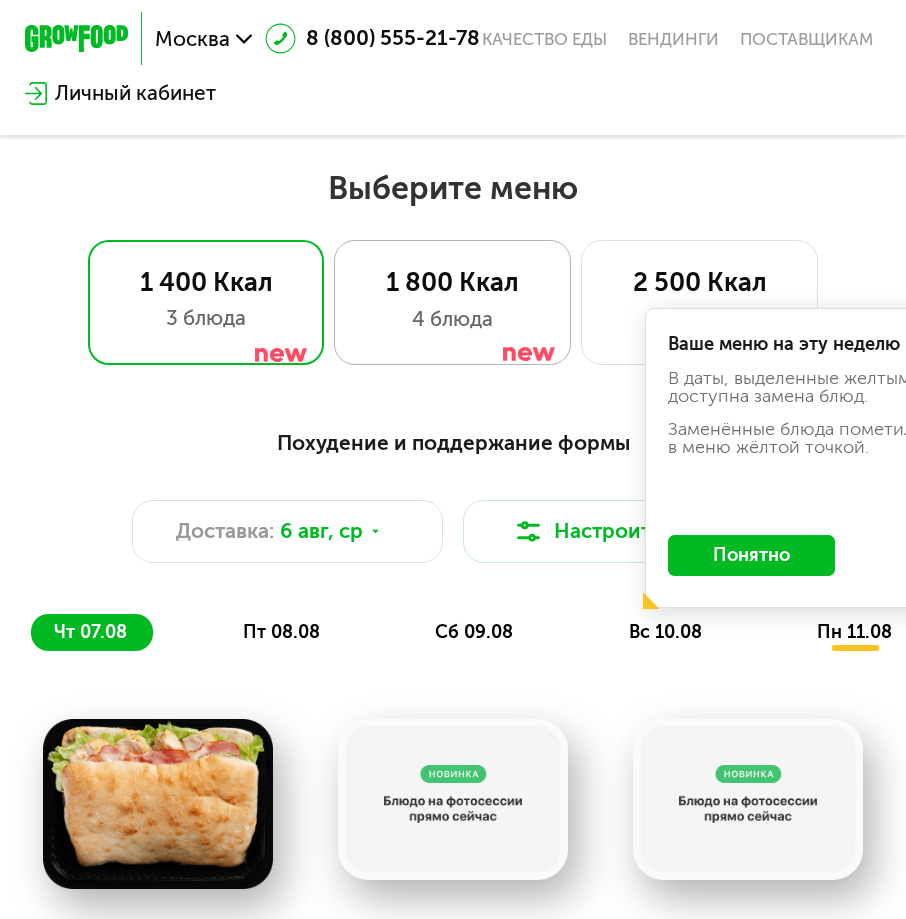 click at bounding box center [529, 319] 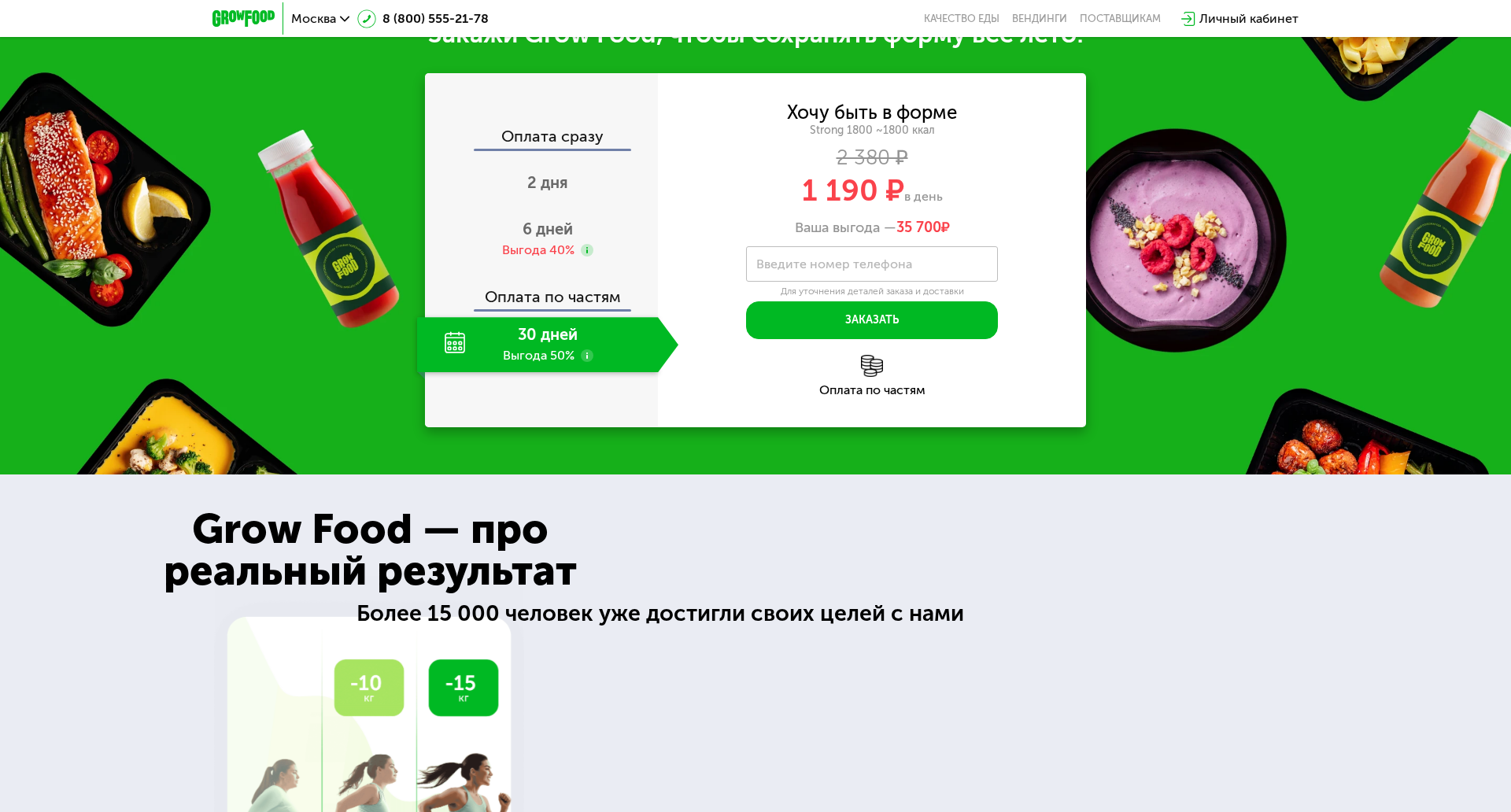 scroll, scrollTop: 1888, scrollLeft: 0, axis: vertical 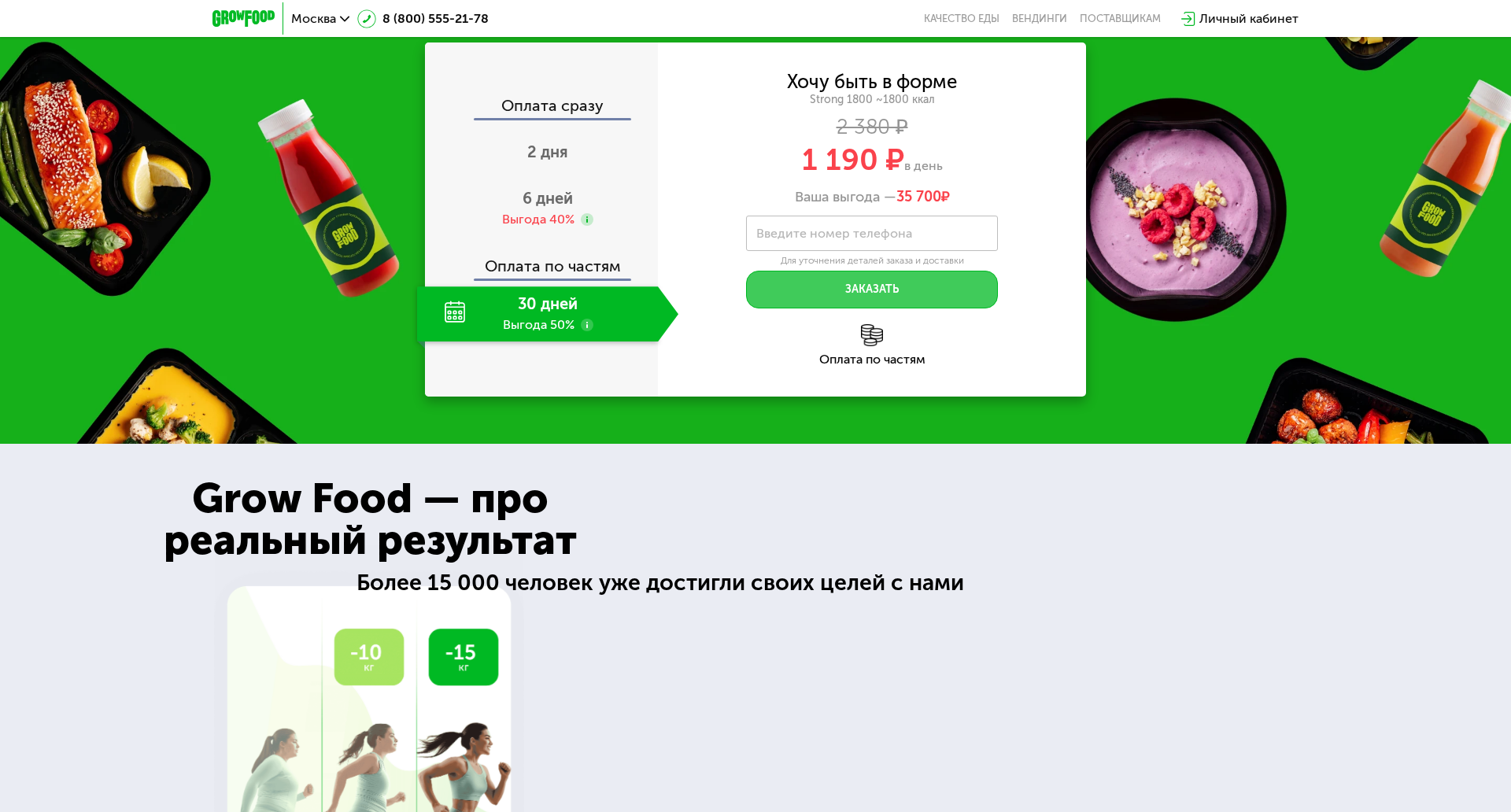 click on "Заказать" at bounding box center [872, 290] 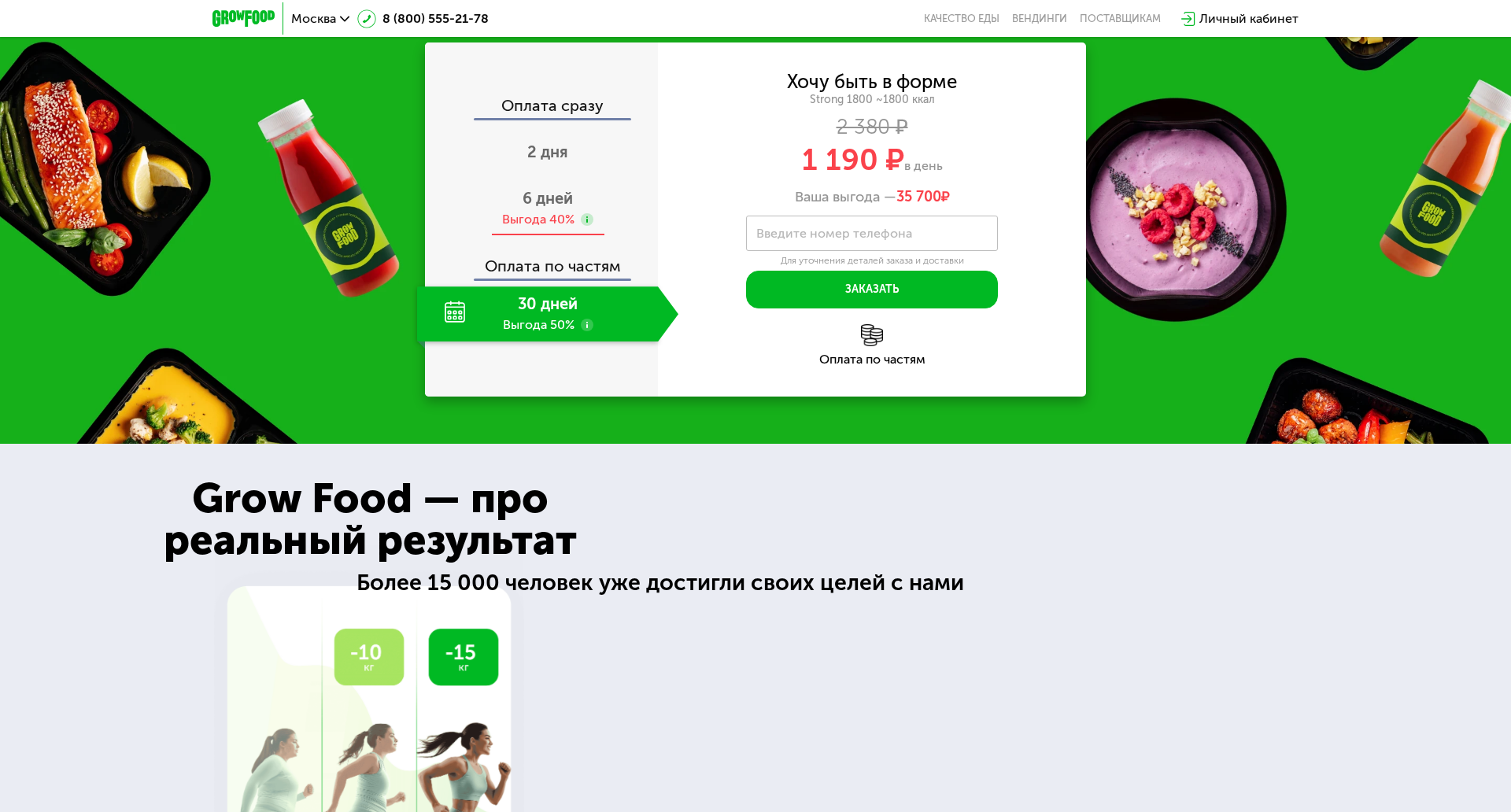 click on "Выгода 40%" at bounding box center (538, 220) 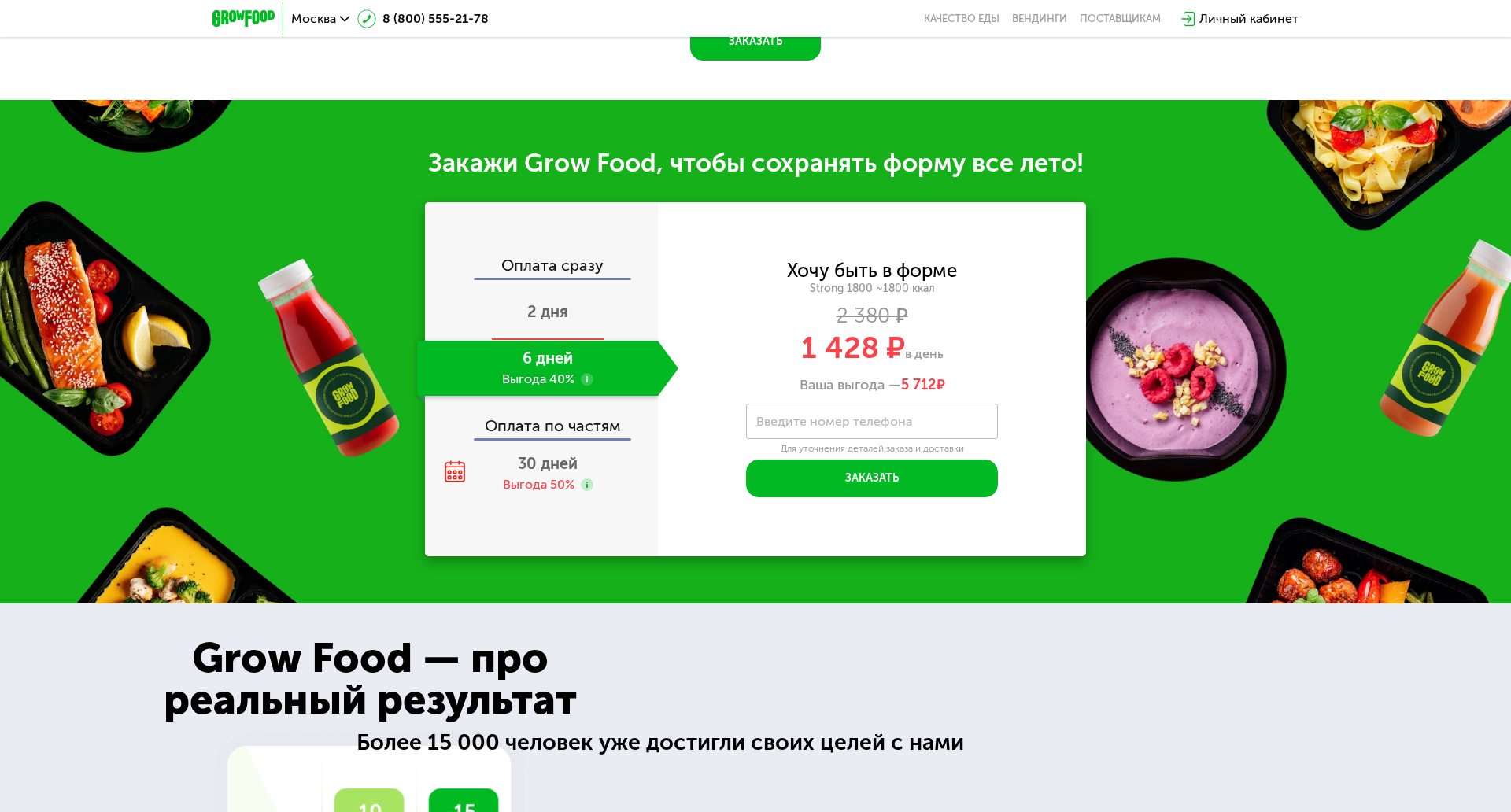 click on "2 дня" at bounding box center [548, 312] 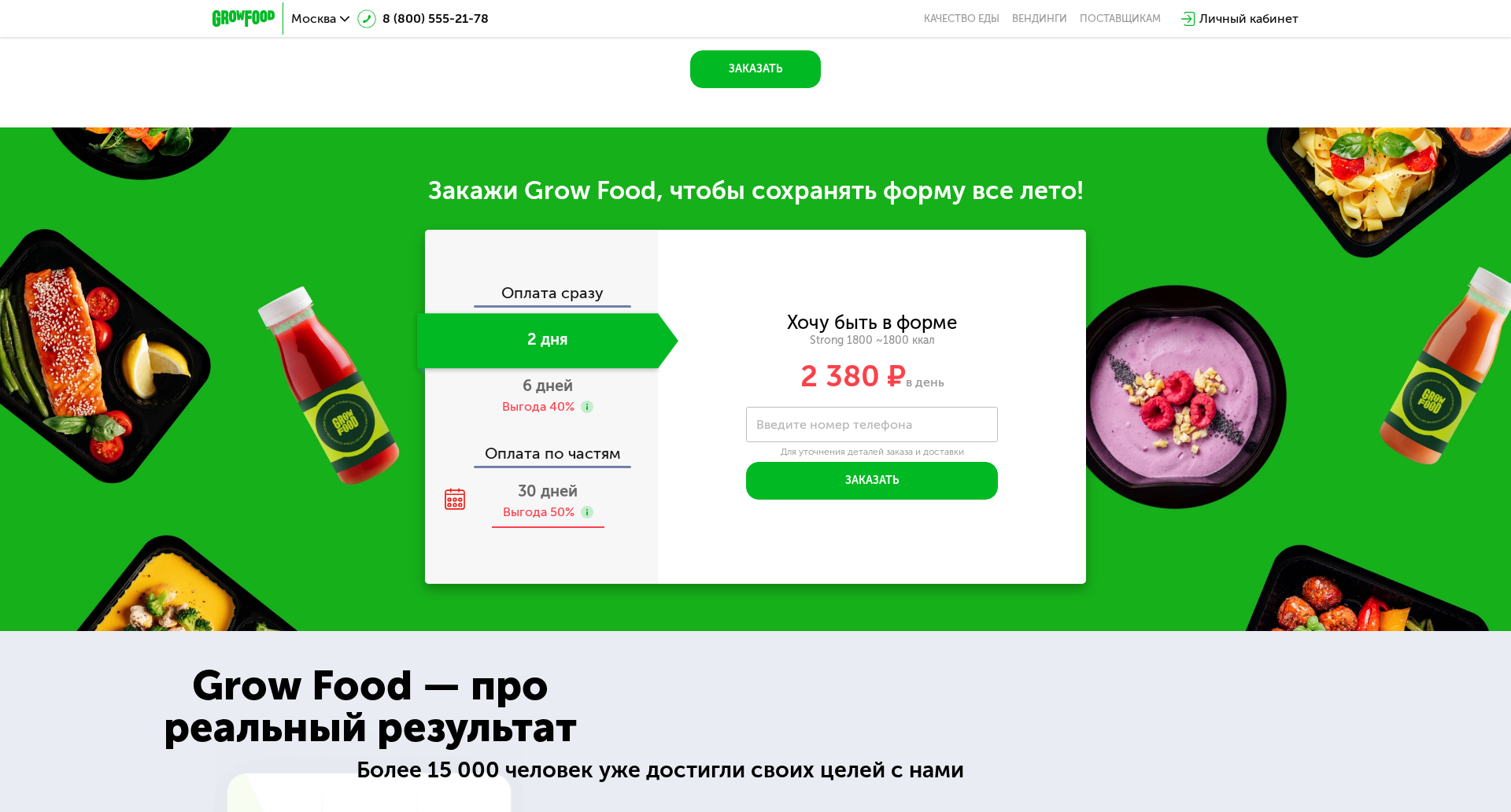 click on "Выгода 50%" at bounding box center (548, 512) 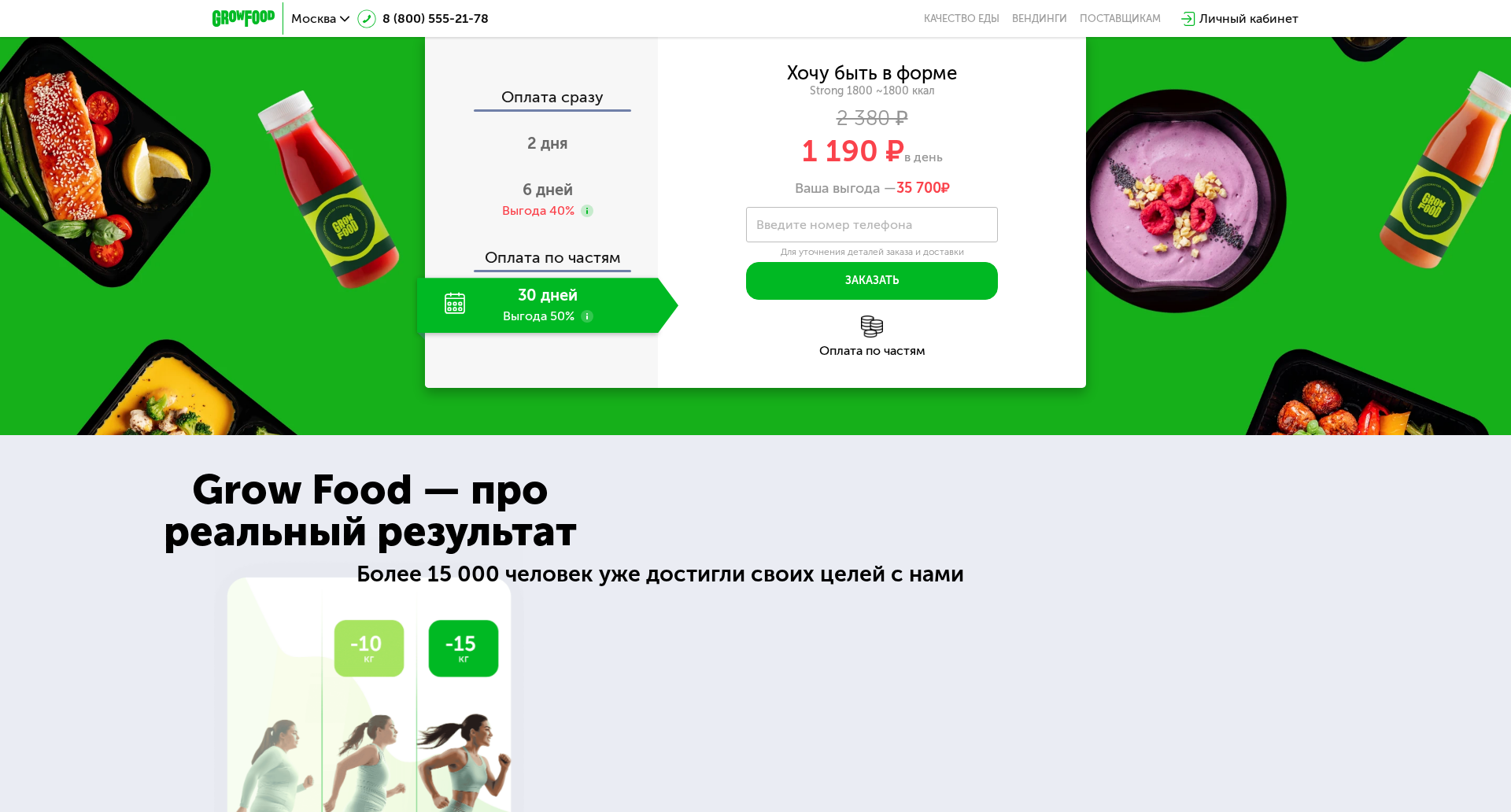 scroll, scrollTop: 1888, scrollLeft: 0, axis: vertical 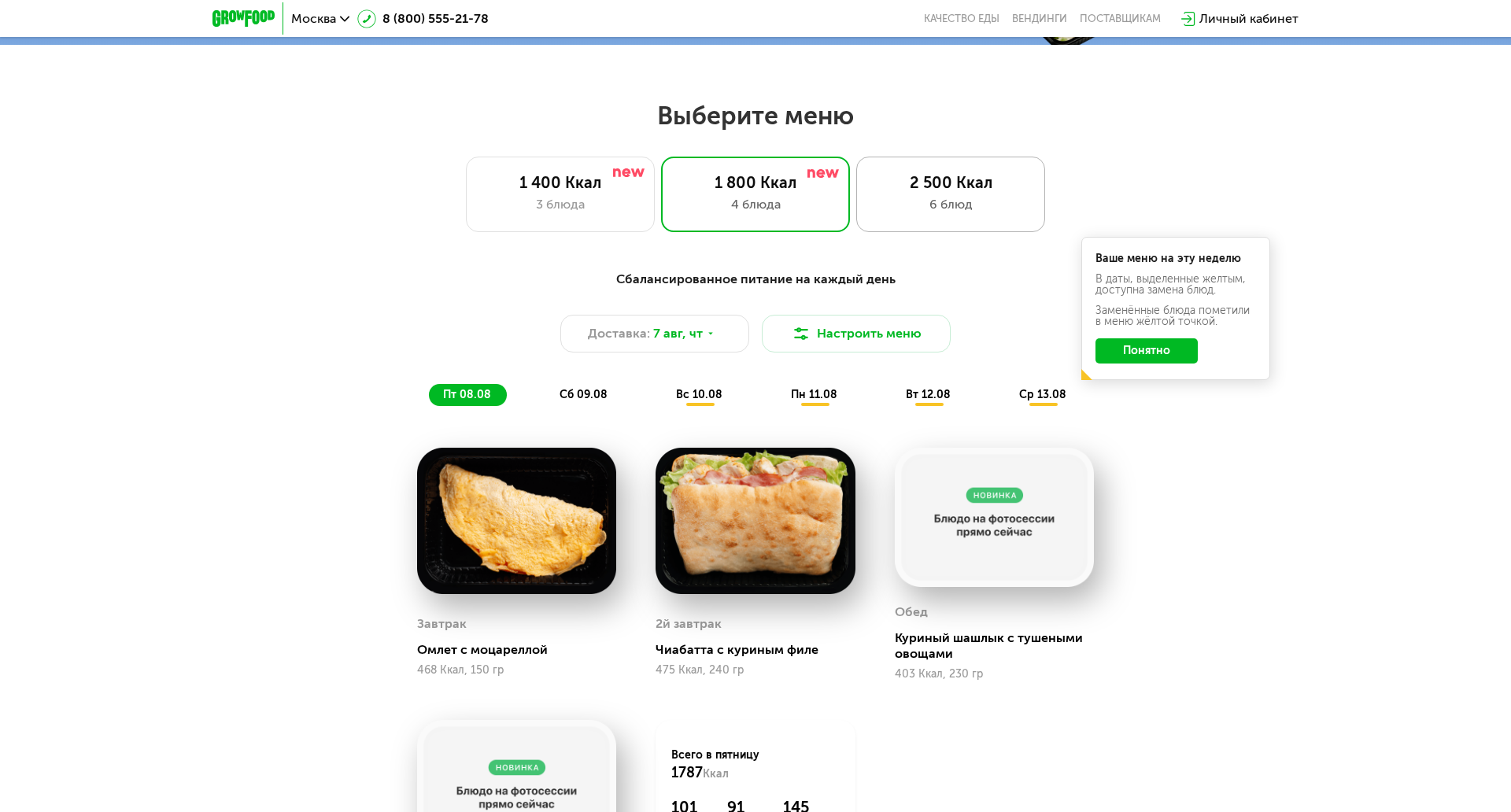 click on "6 блюд" at bounding box center [951, 205] 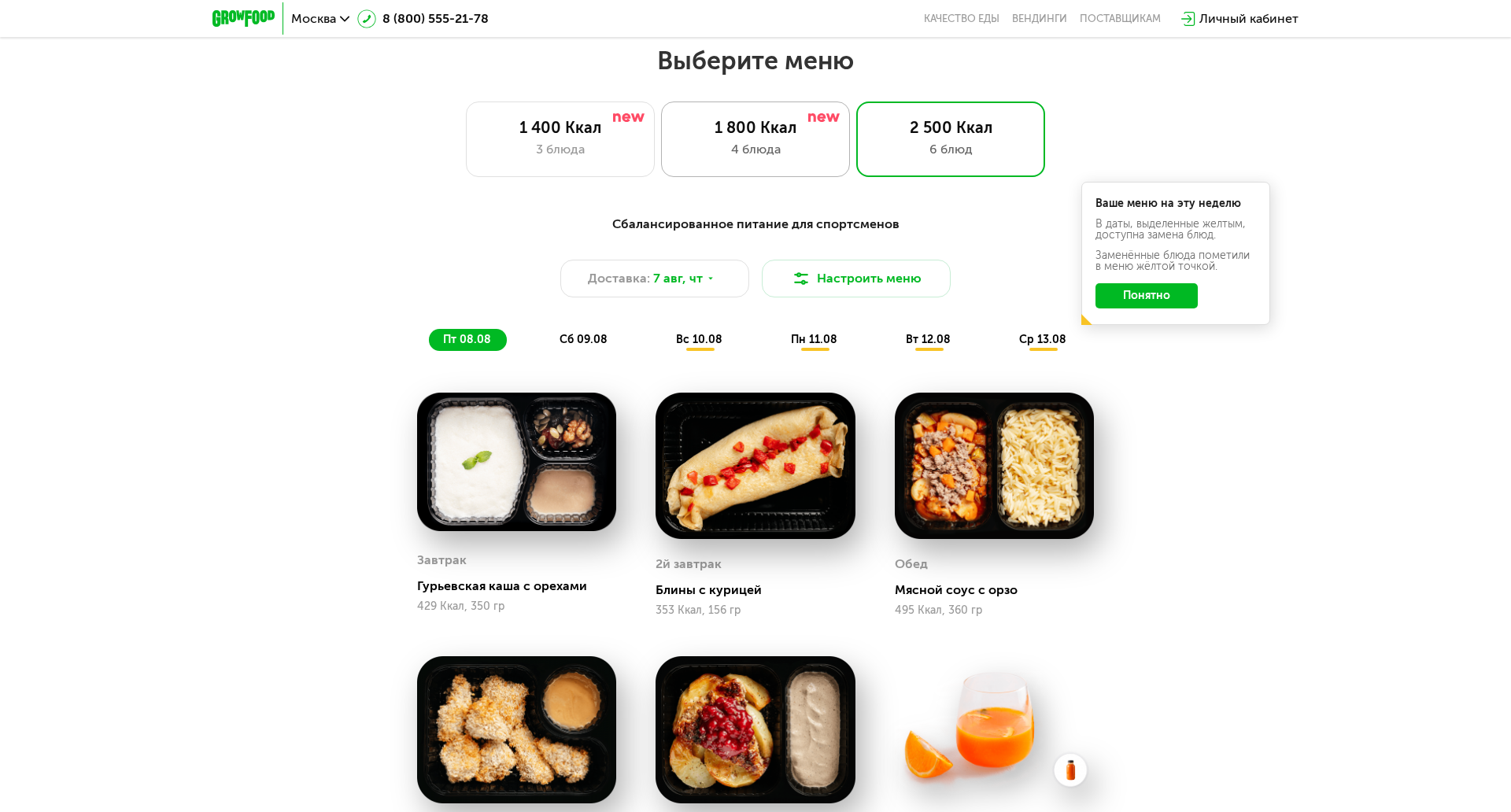 scroll, scrollTop: 869, scrollLeft: 0, axis: vertical 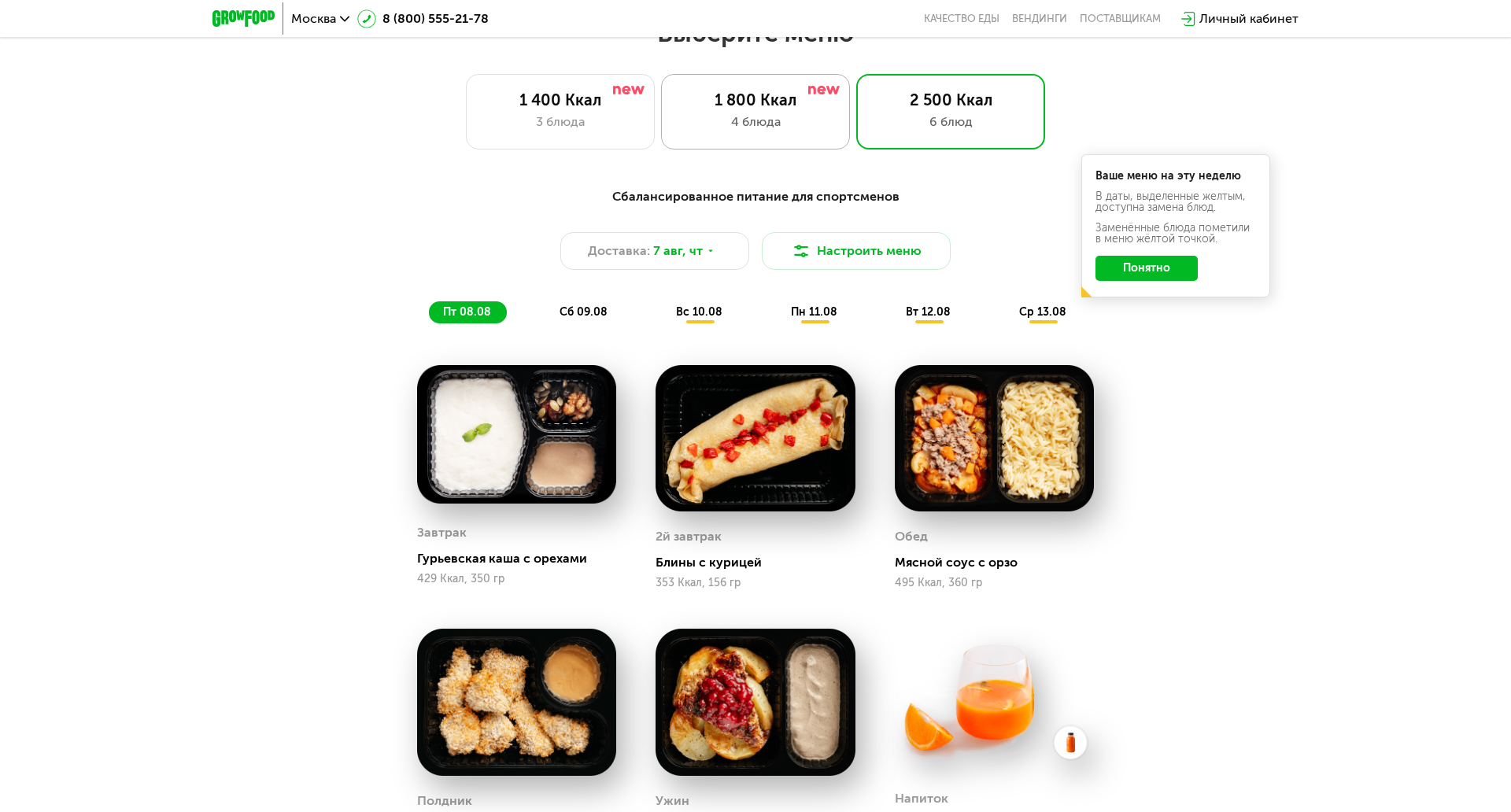 click on "4 блюда" at bounding box center (756, 122) 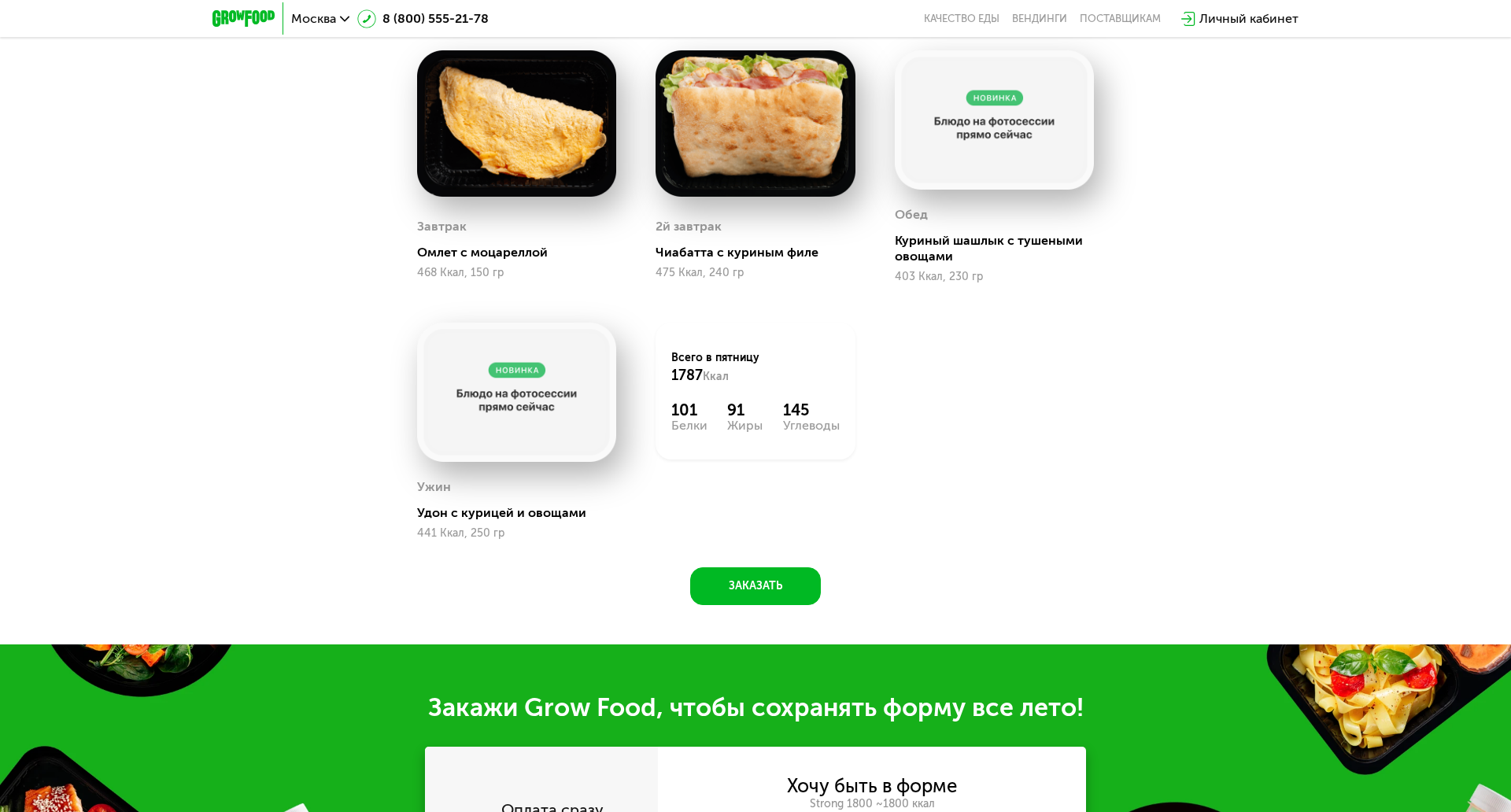 scroll, scrollTop: 633, scrollLeft: 0, axis: vertical 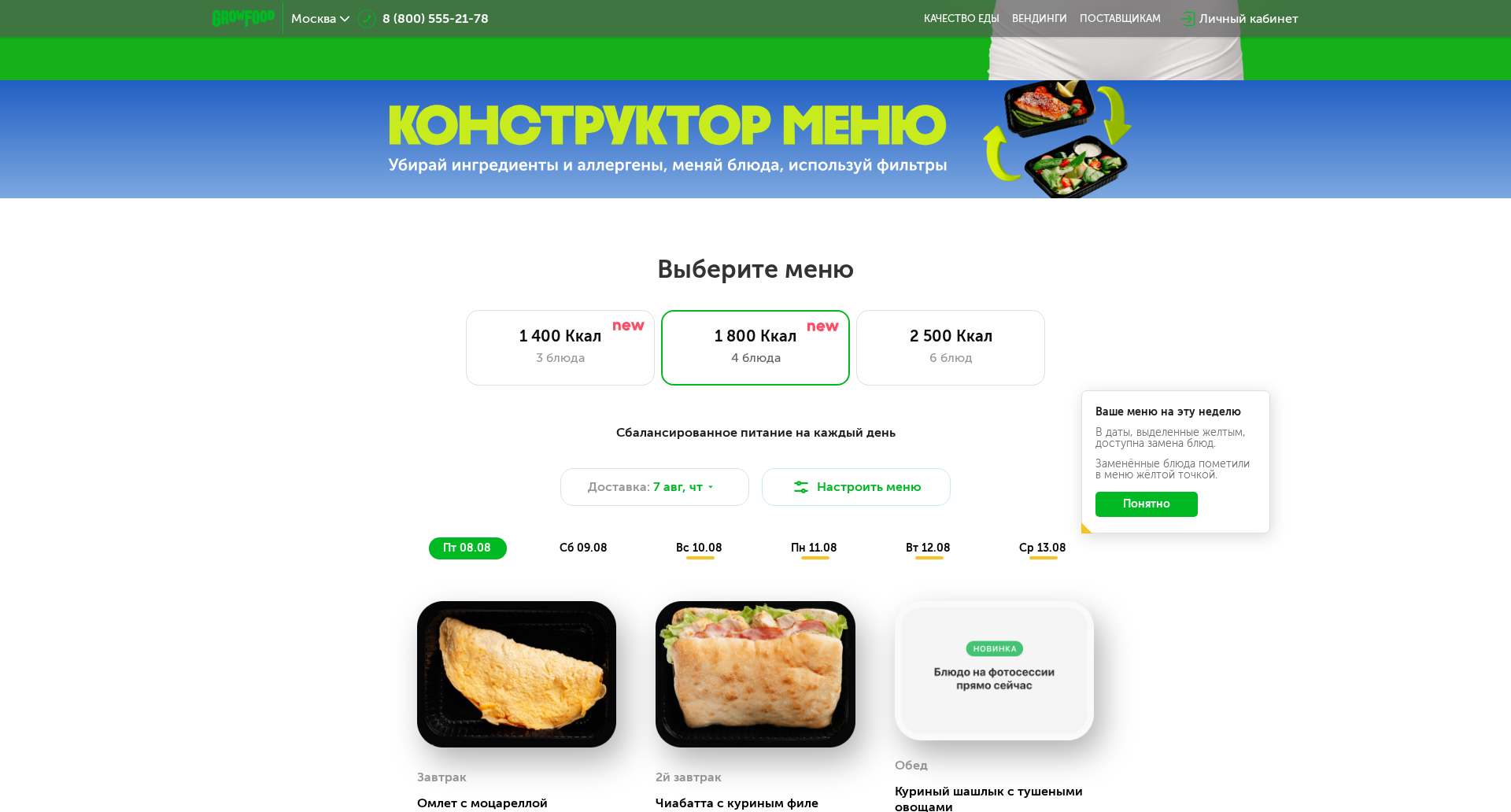 click on "сб 09.08" at bounding box center [583, 548] 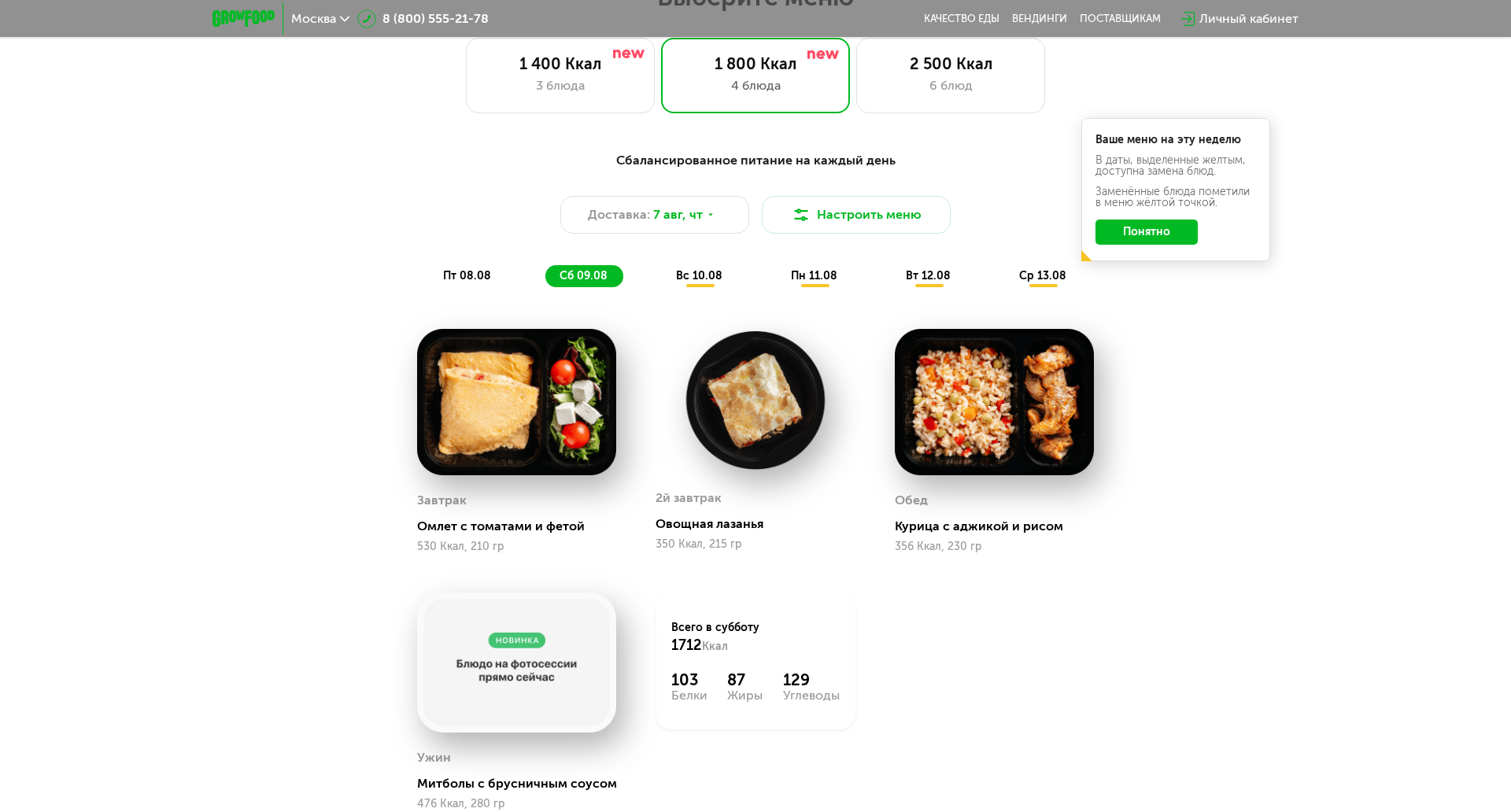 scroll, scrollTop: 1027, scrollLeft: 0, axis: vertical 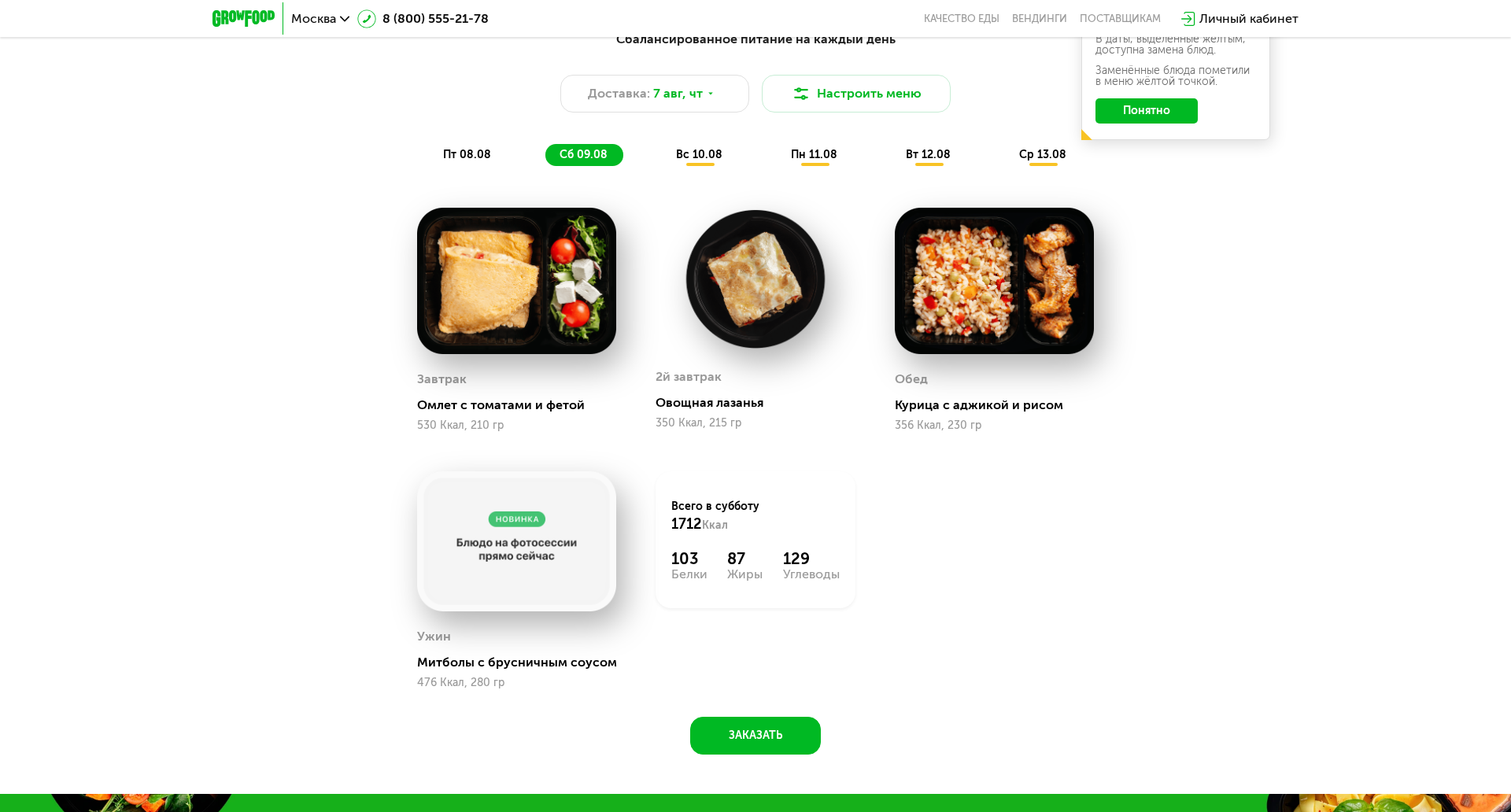 click on "вс 10.08" at bounding box center (699, 154) 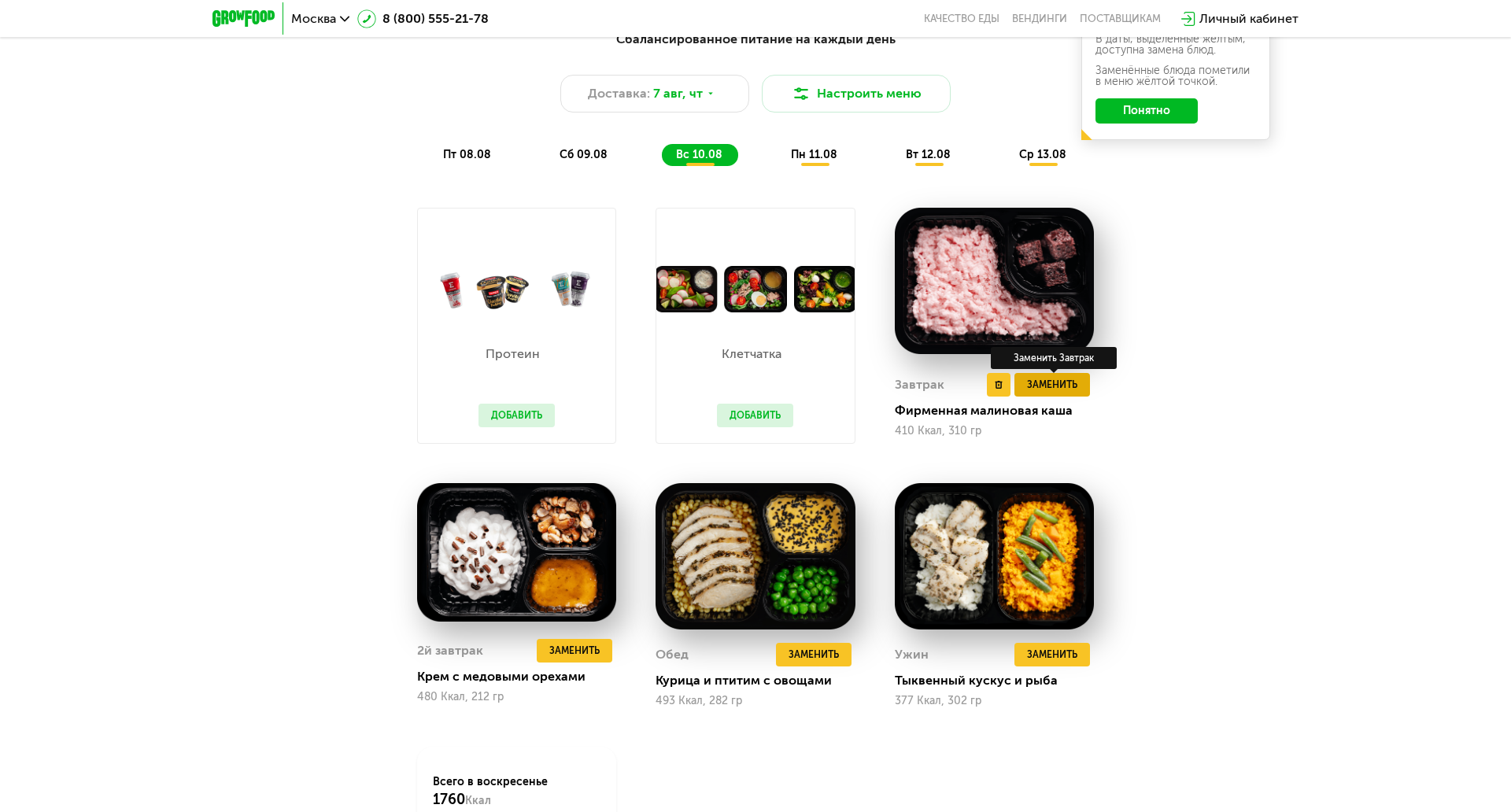 click on "Заменить" at bounding box center [1052, 385] 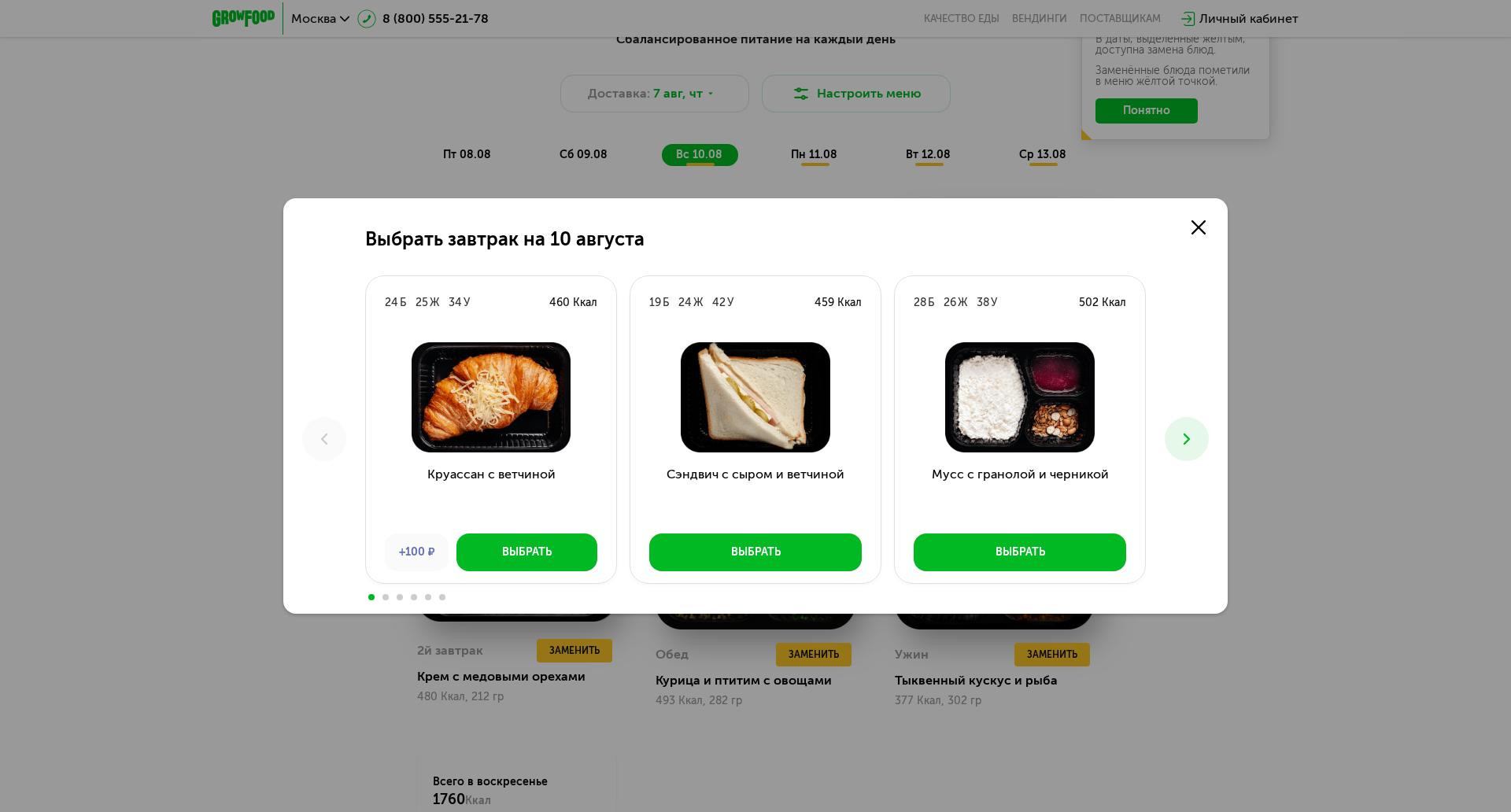 click 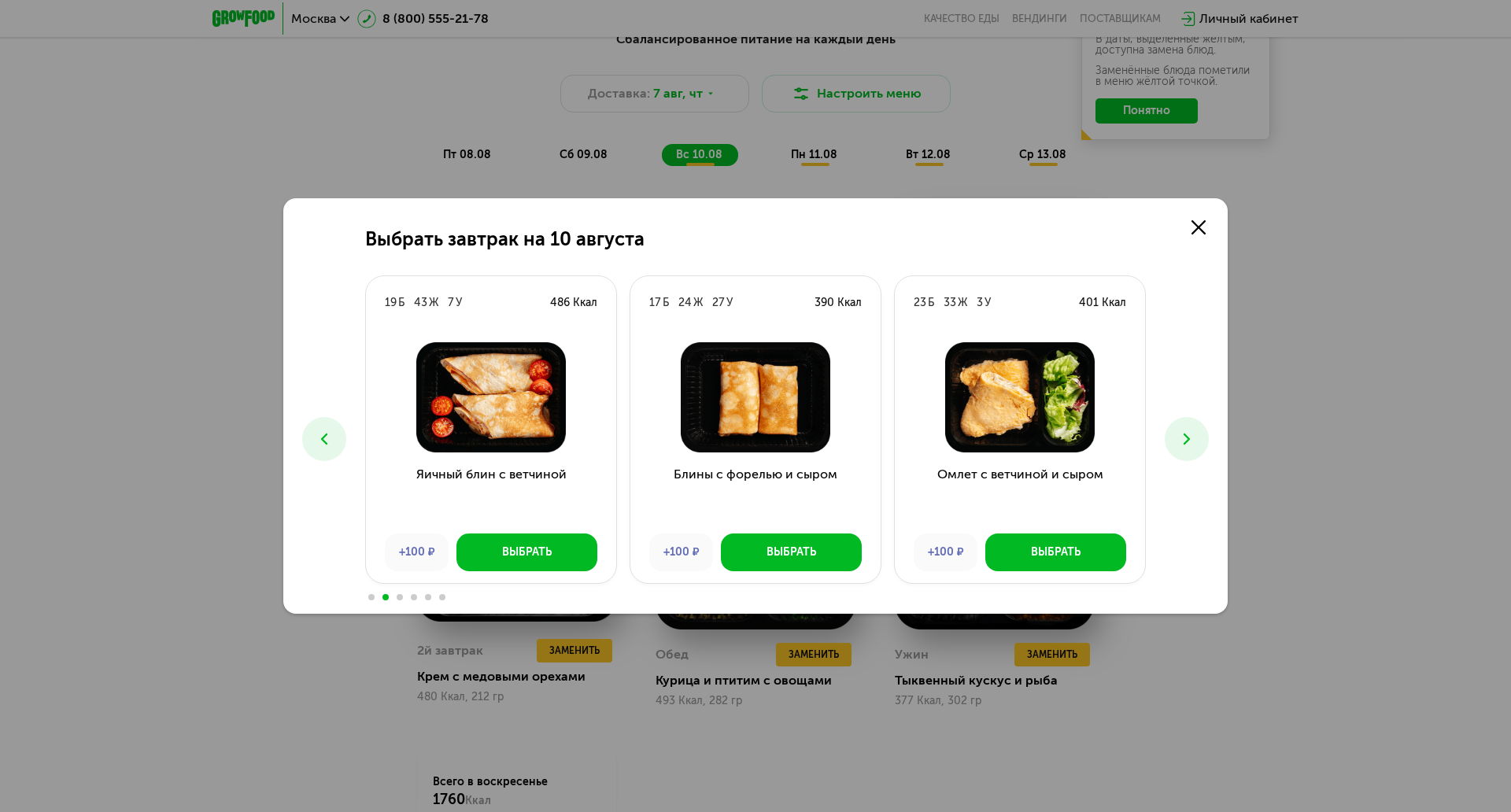 click 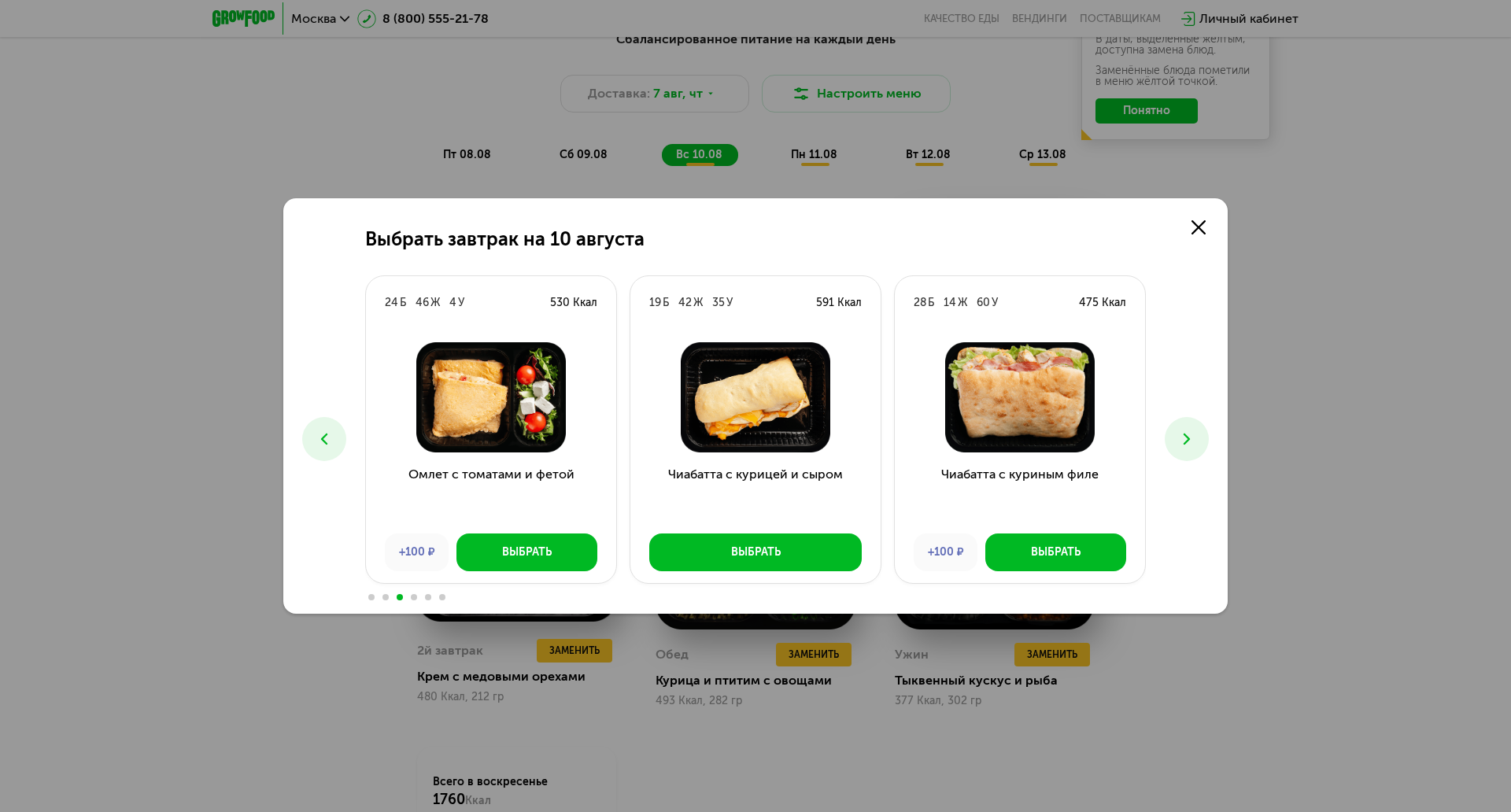 click 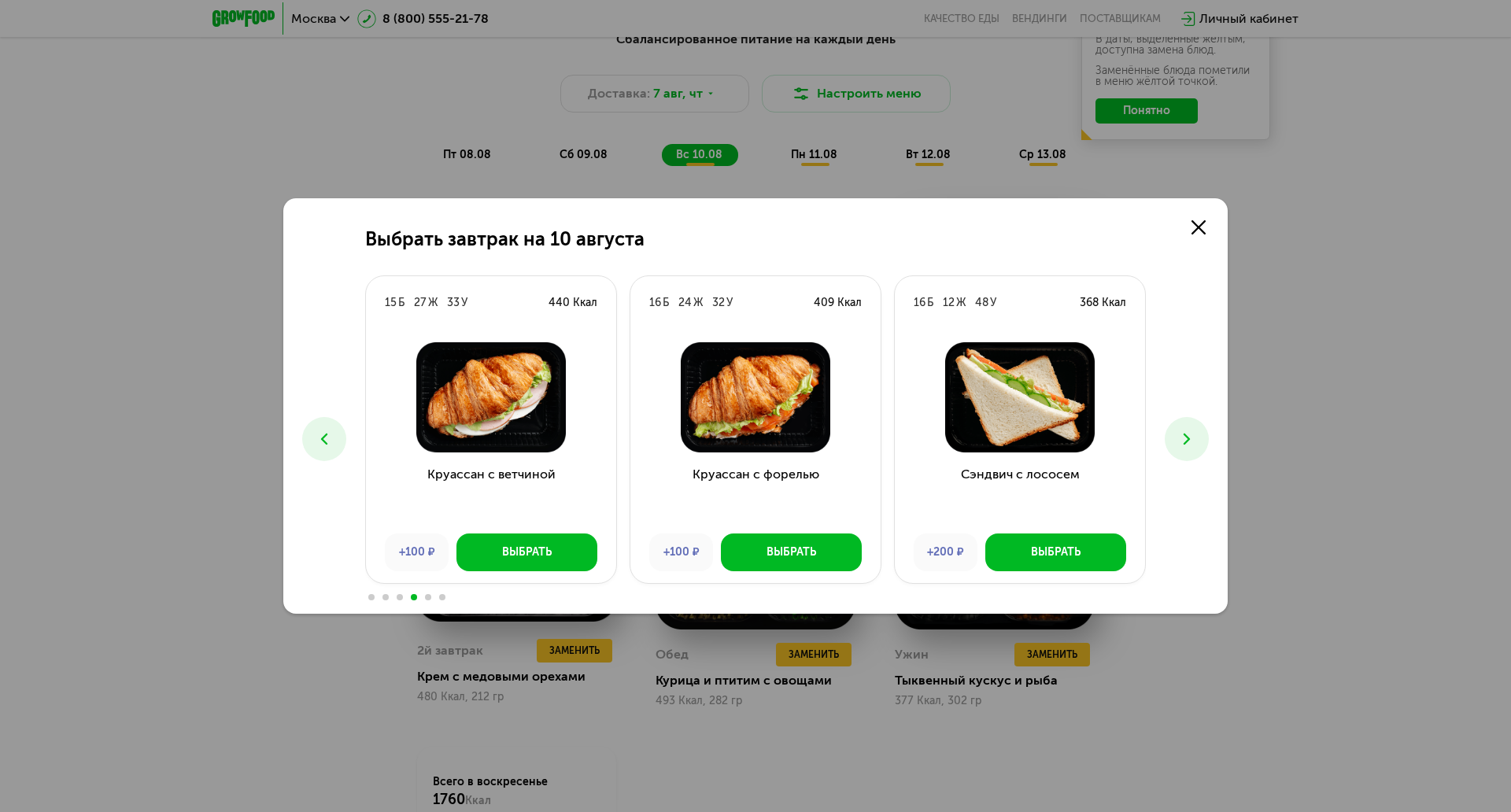 click 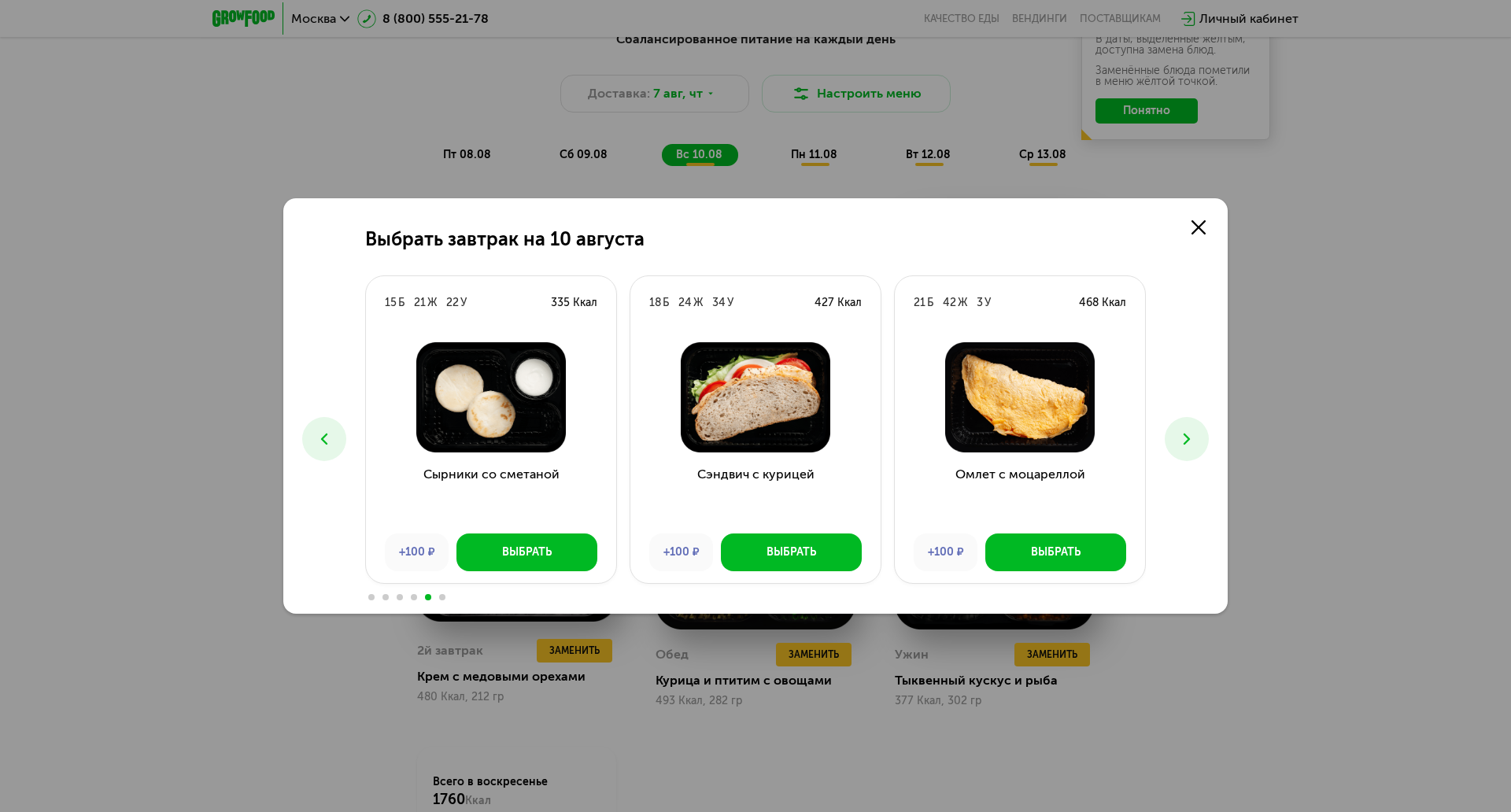 click 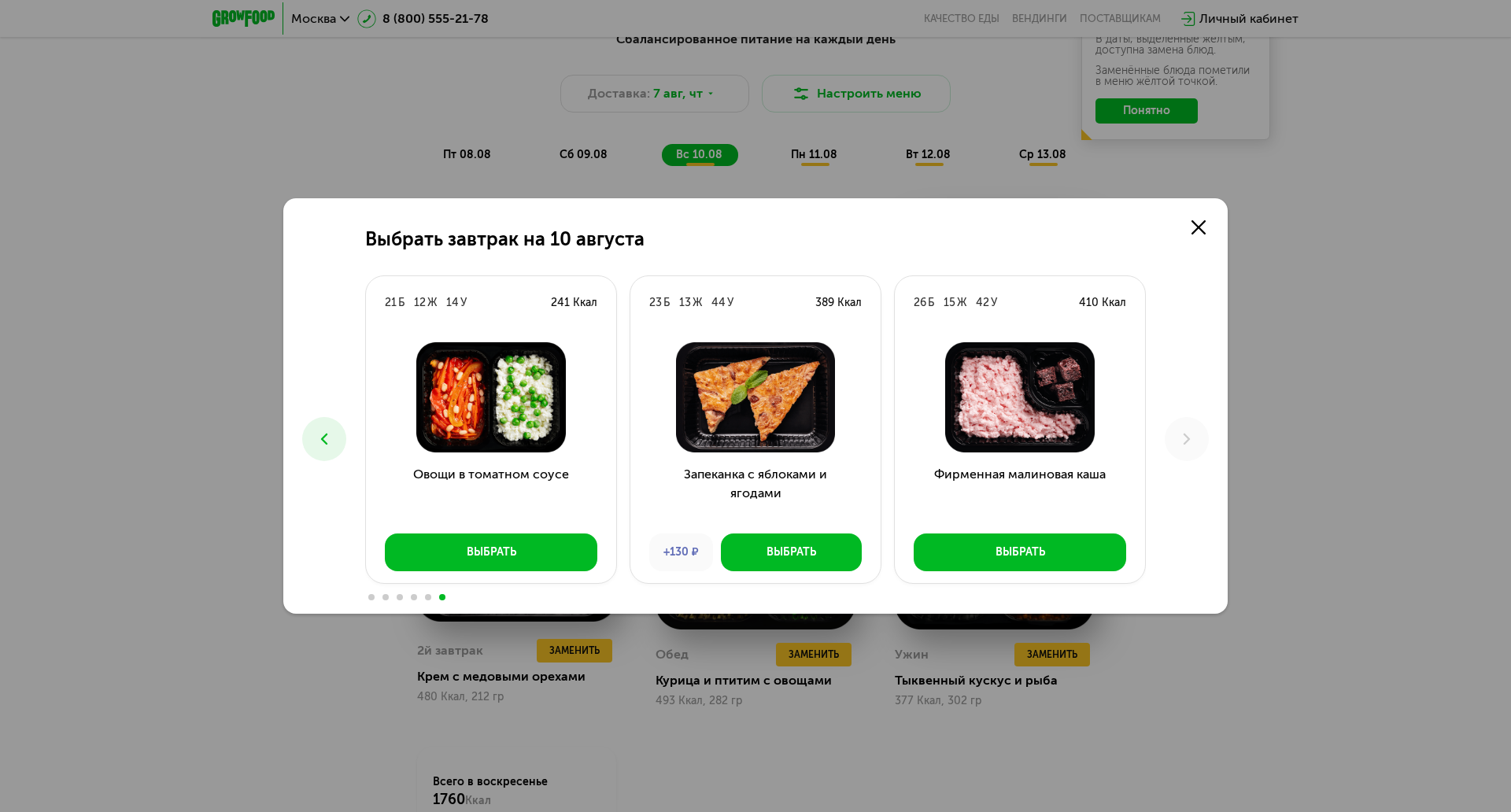 click at bounding box center (324, 439) 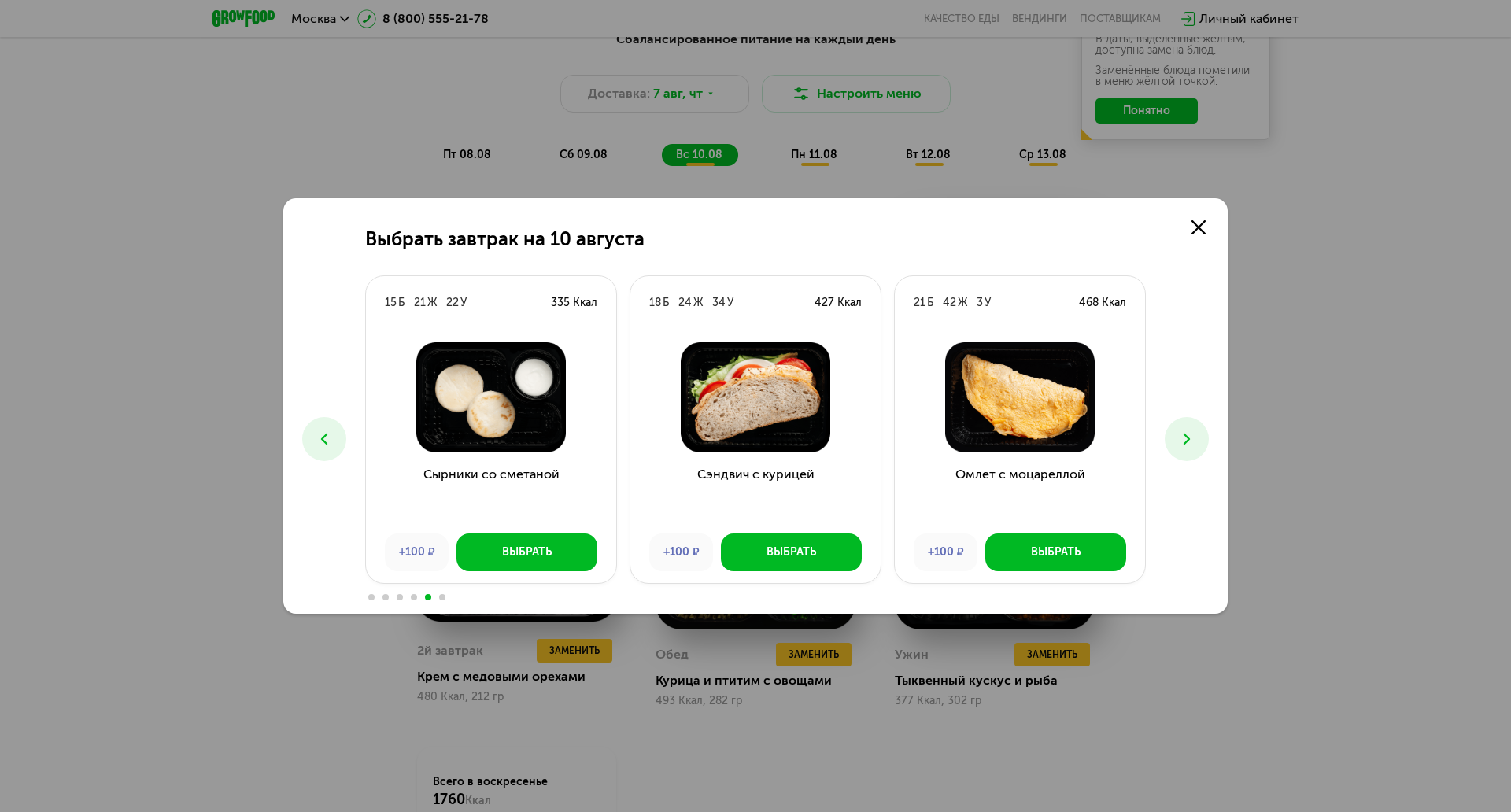 click 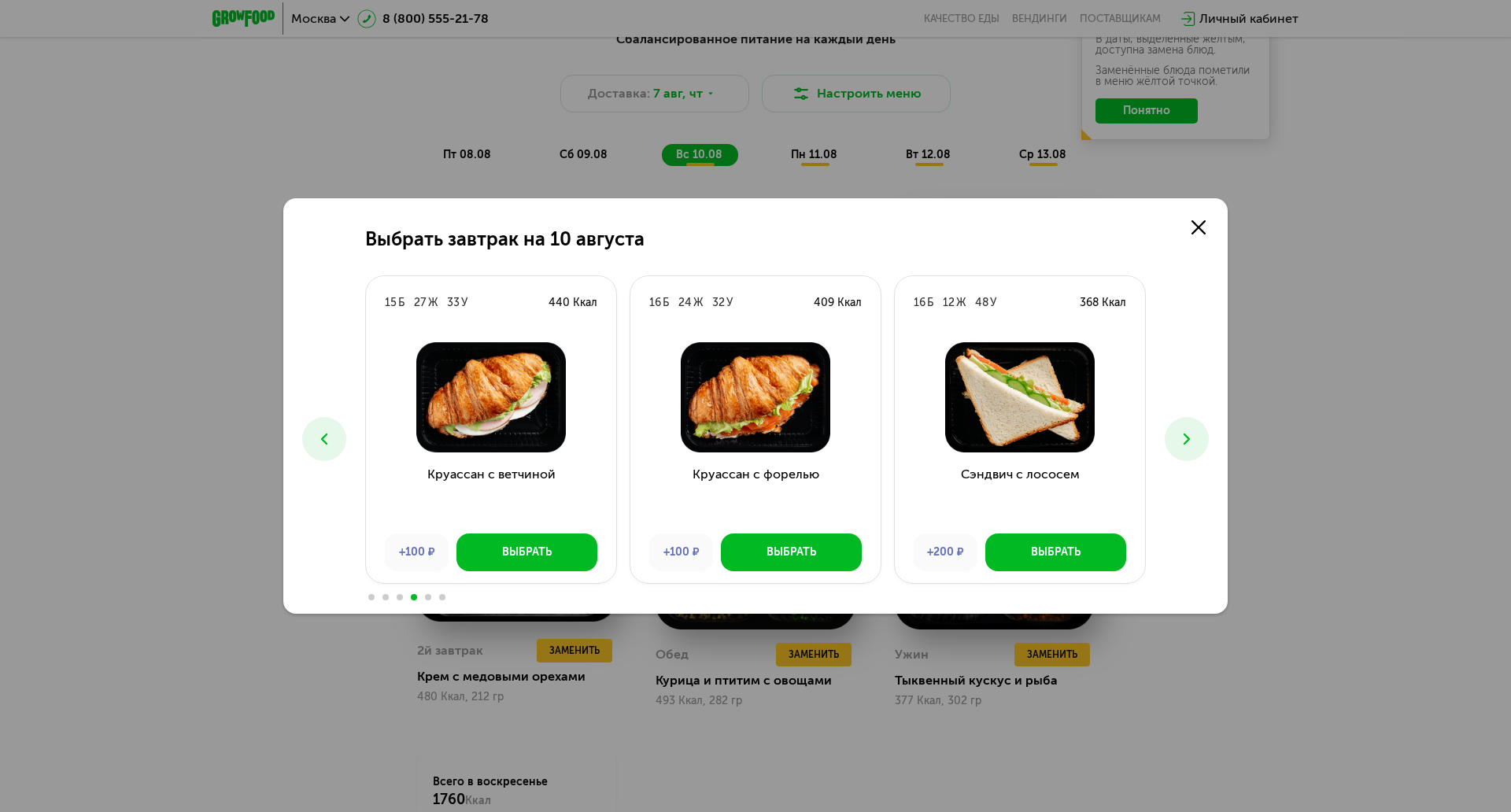 click 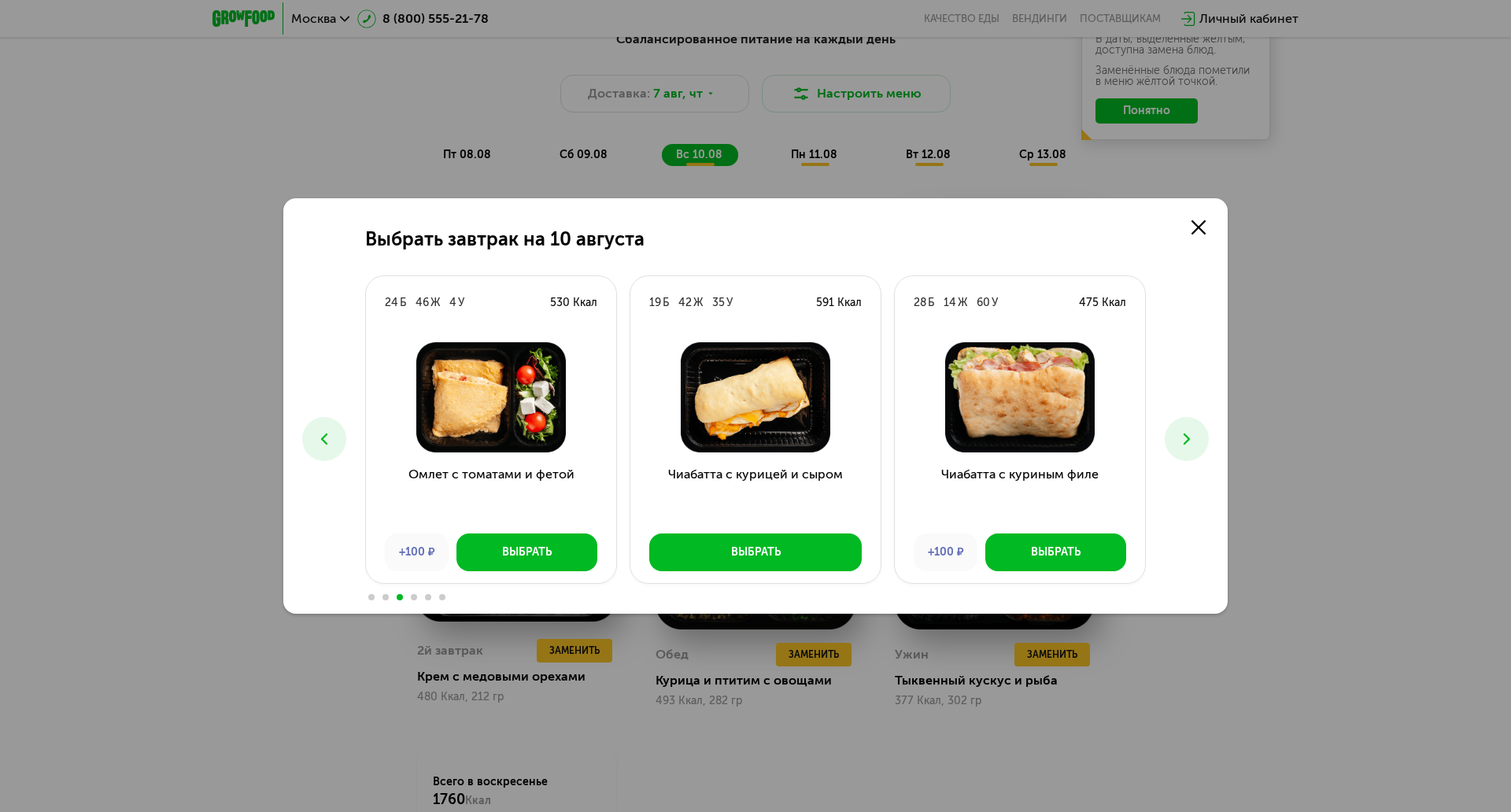 click at bounding box center [324, 439] 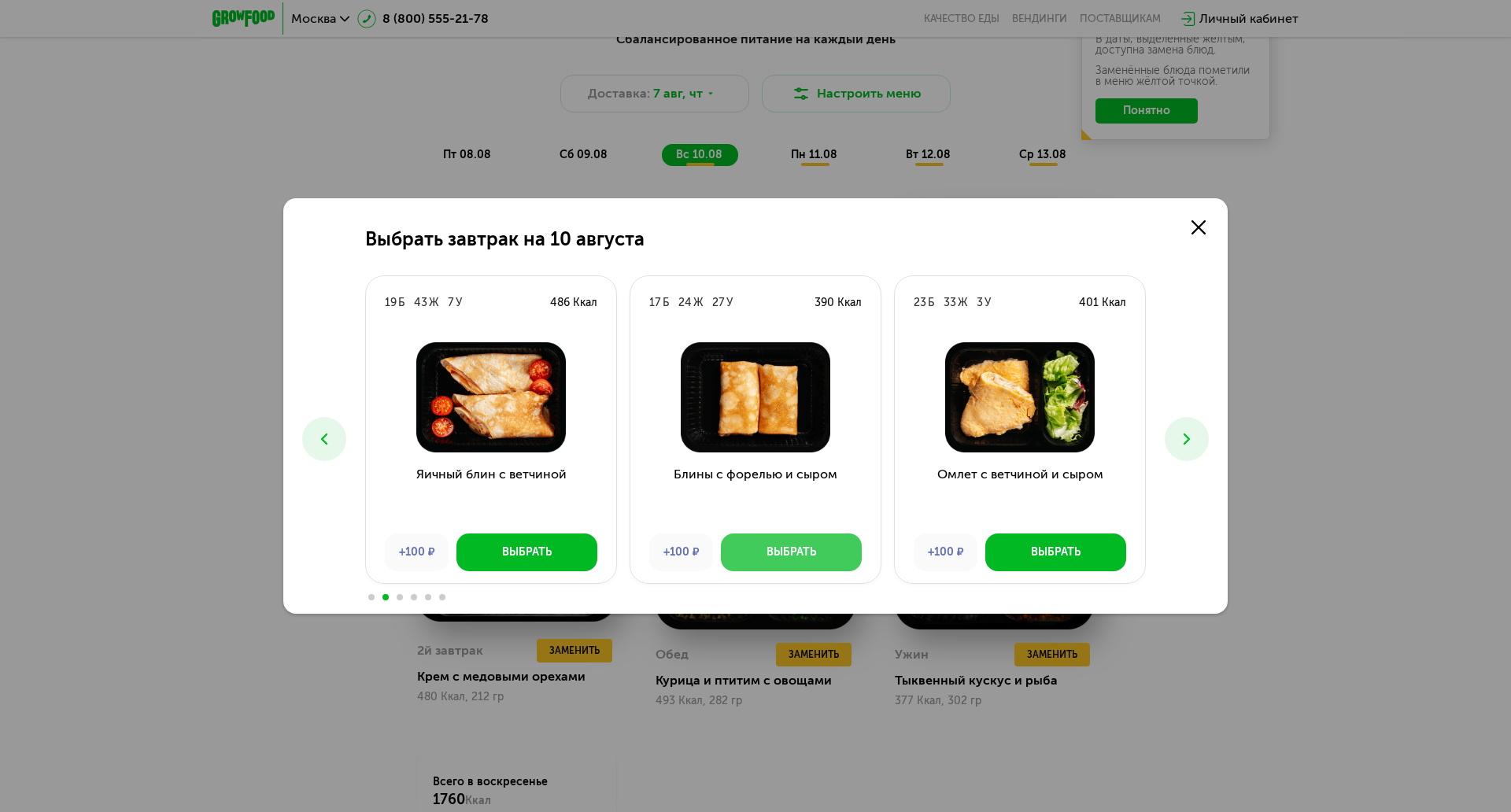click on "Выбрать" at bounding box center [791, 552] 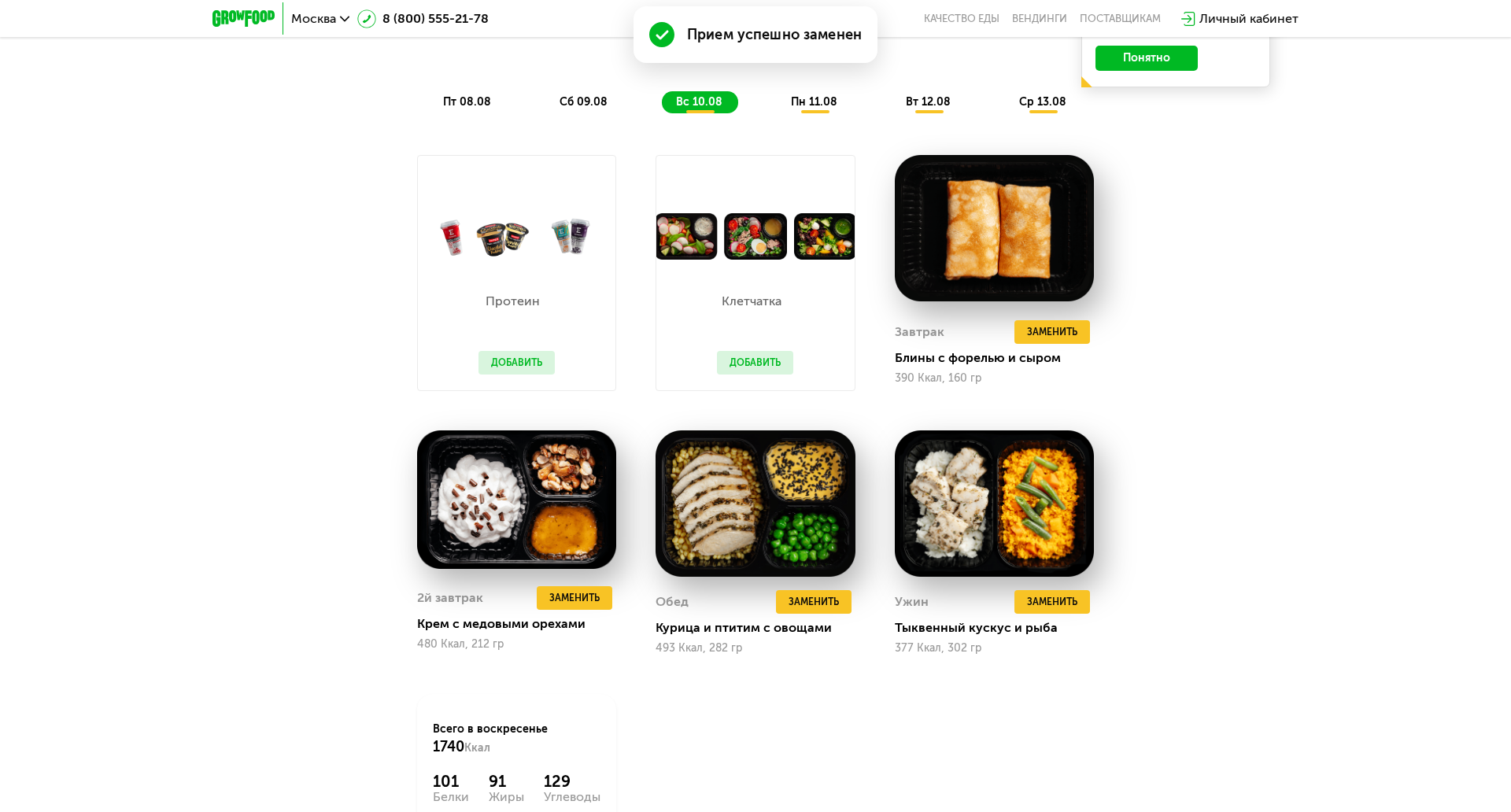 scroll, scrollTop: 1105, scrollLeft: 0, axis: vertical 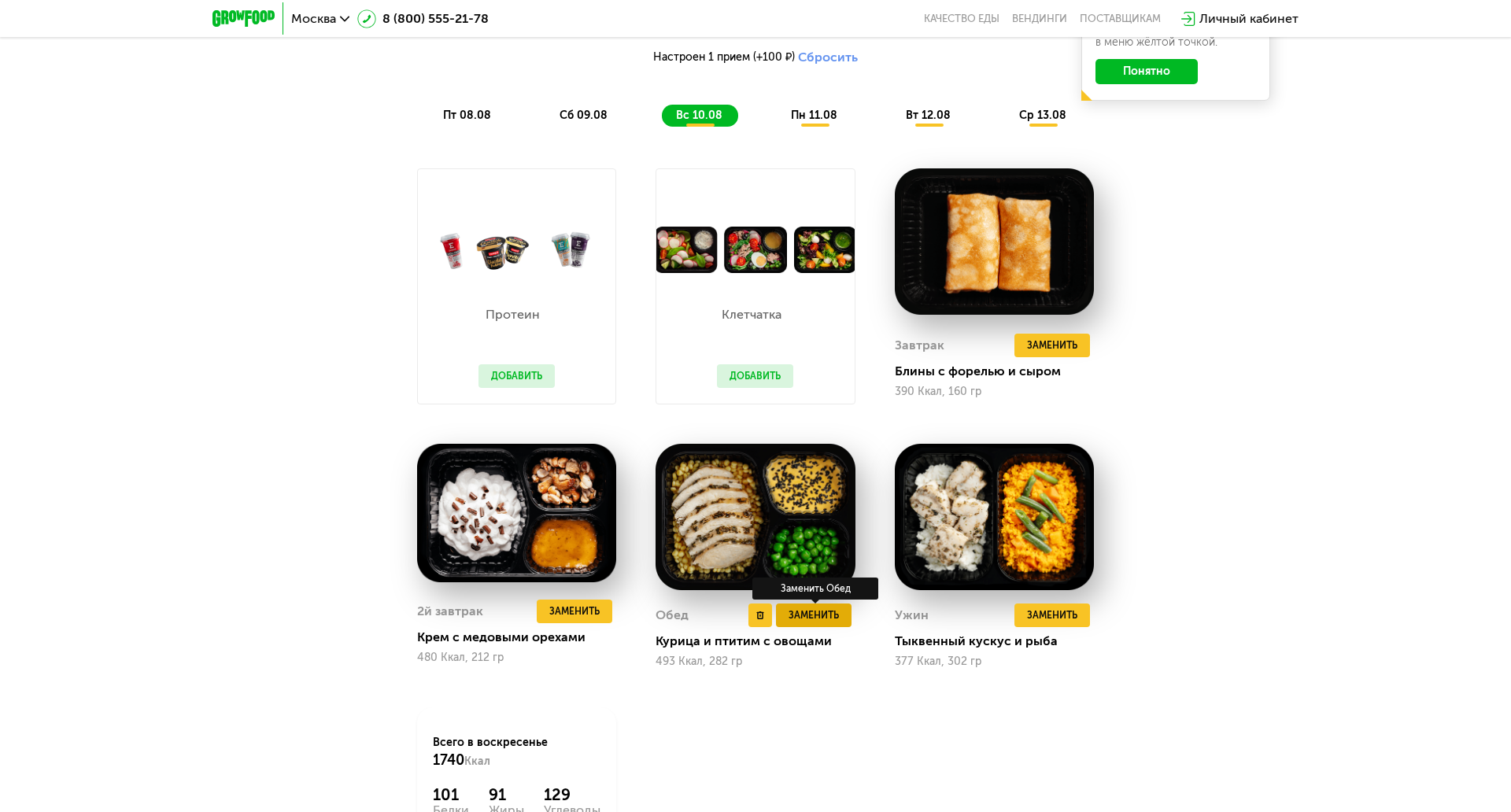 click on "Заменить" at bounding box center [814, 615] 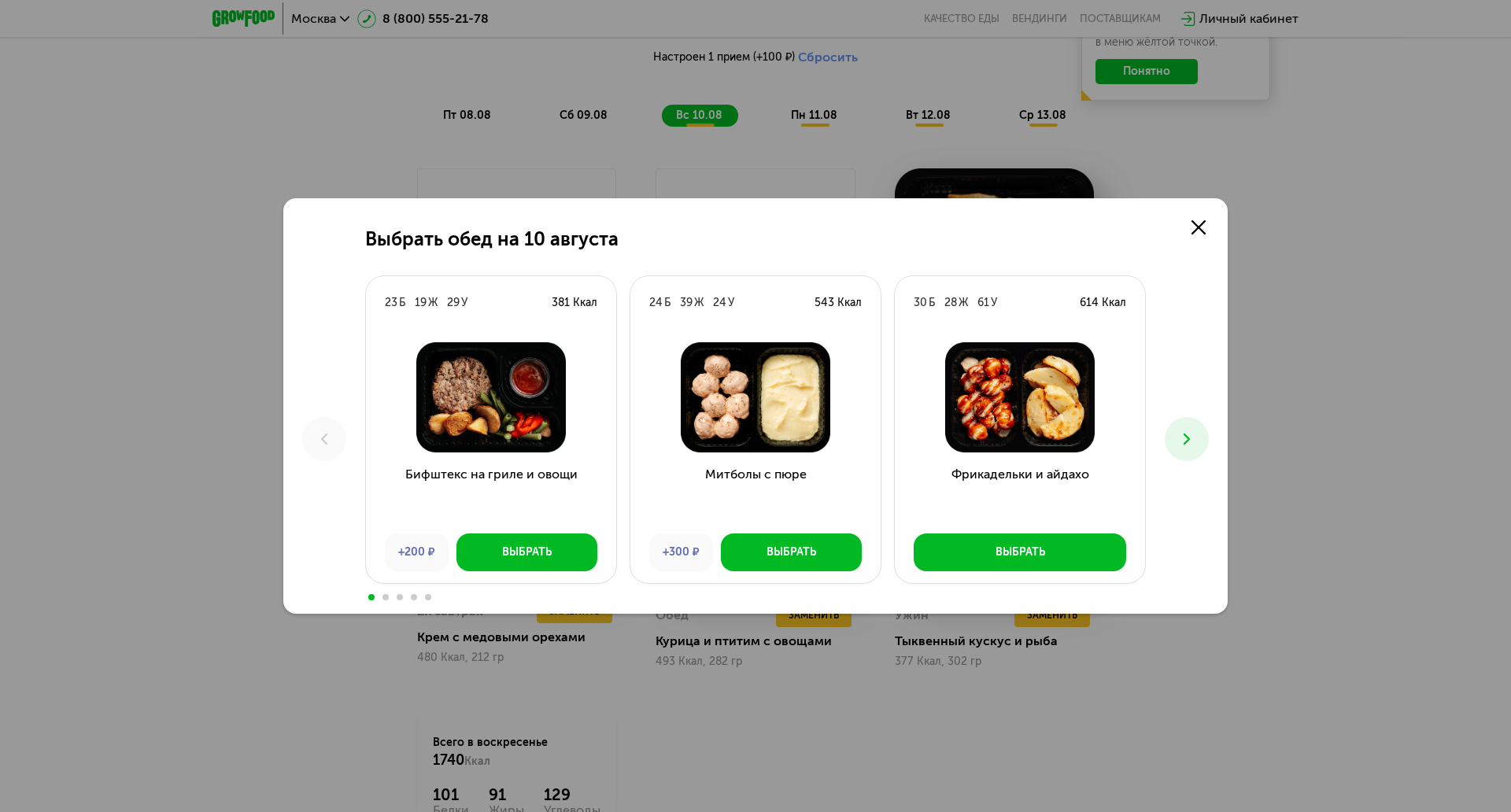 click at bounding box center [1187, 439] 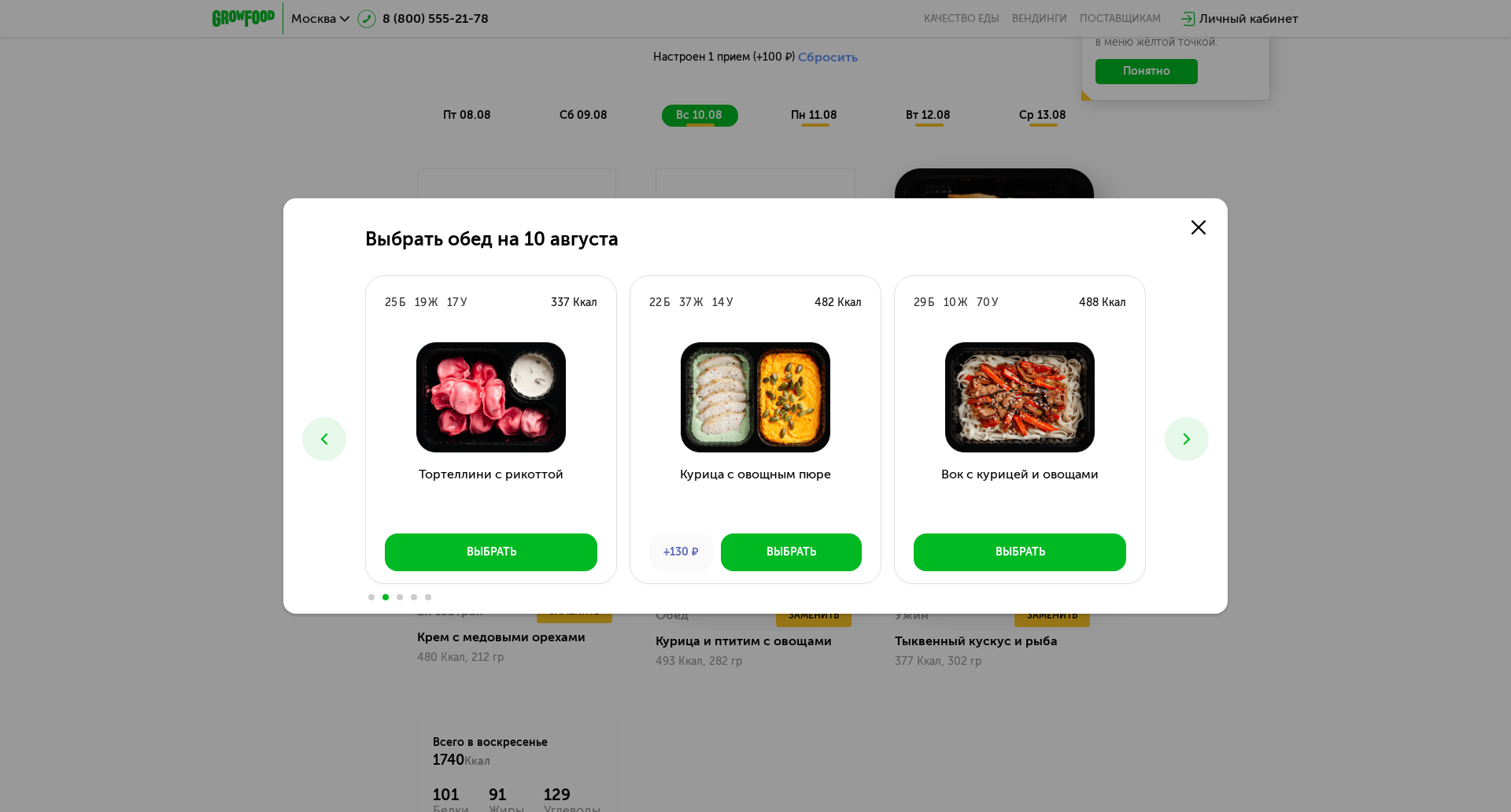click at bounding box center (1187, 439) 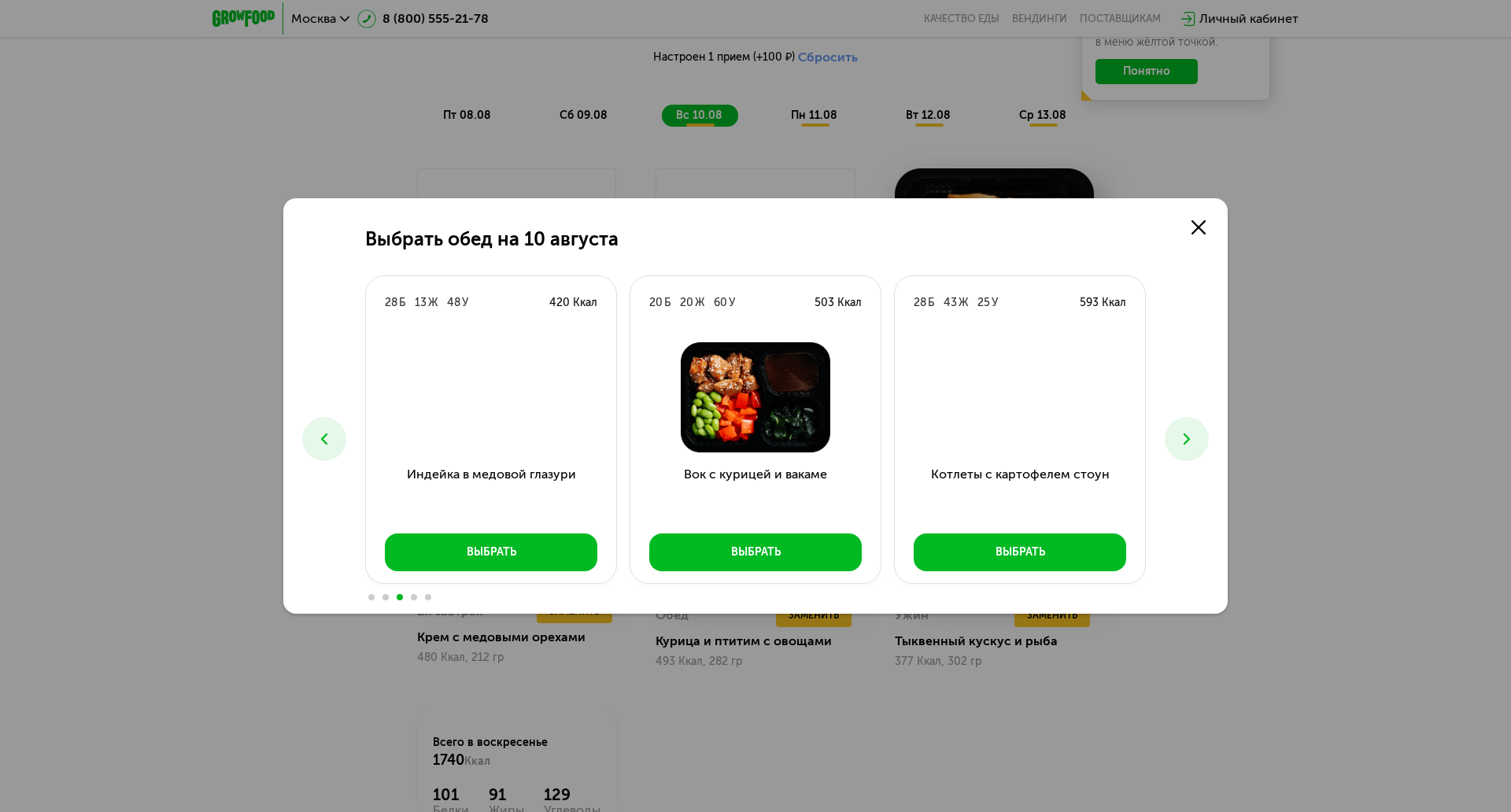 click at bounding box center [1187, 439] 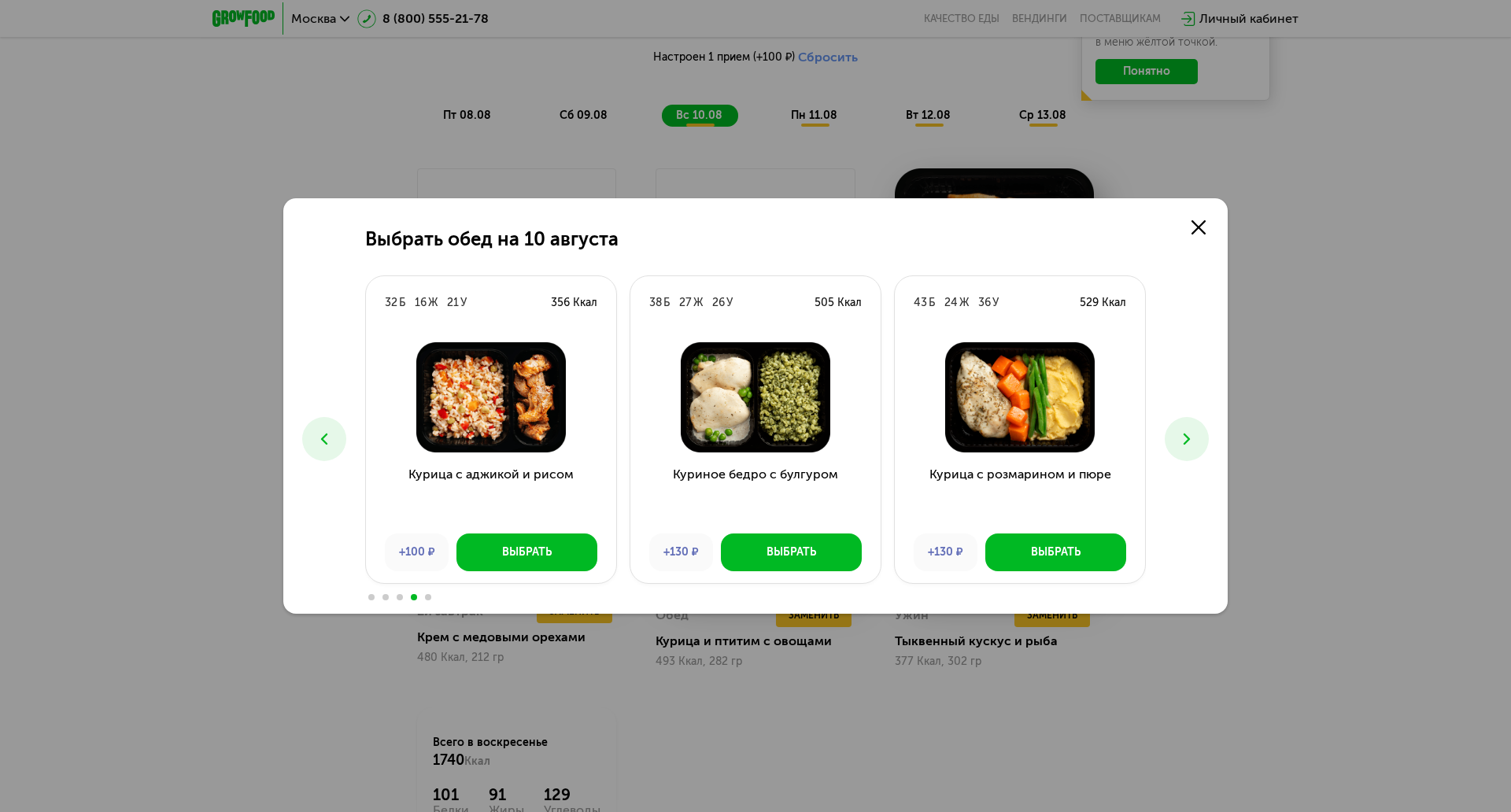click at bounding box center [324, 439] 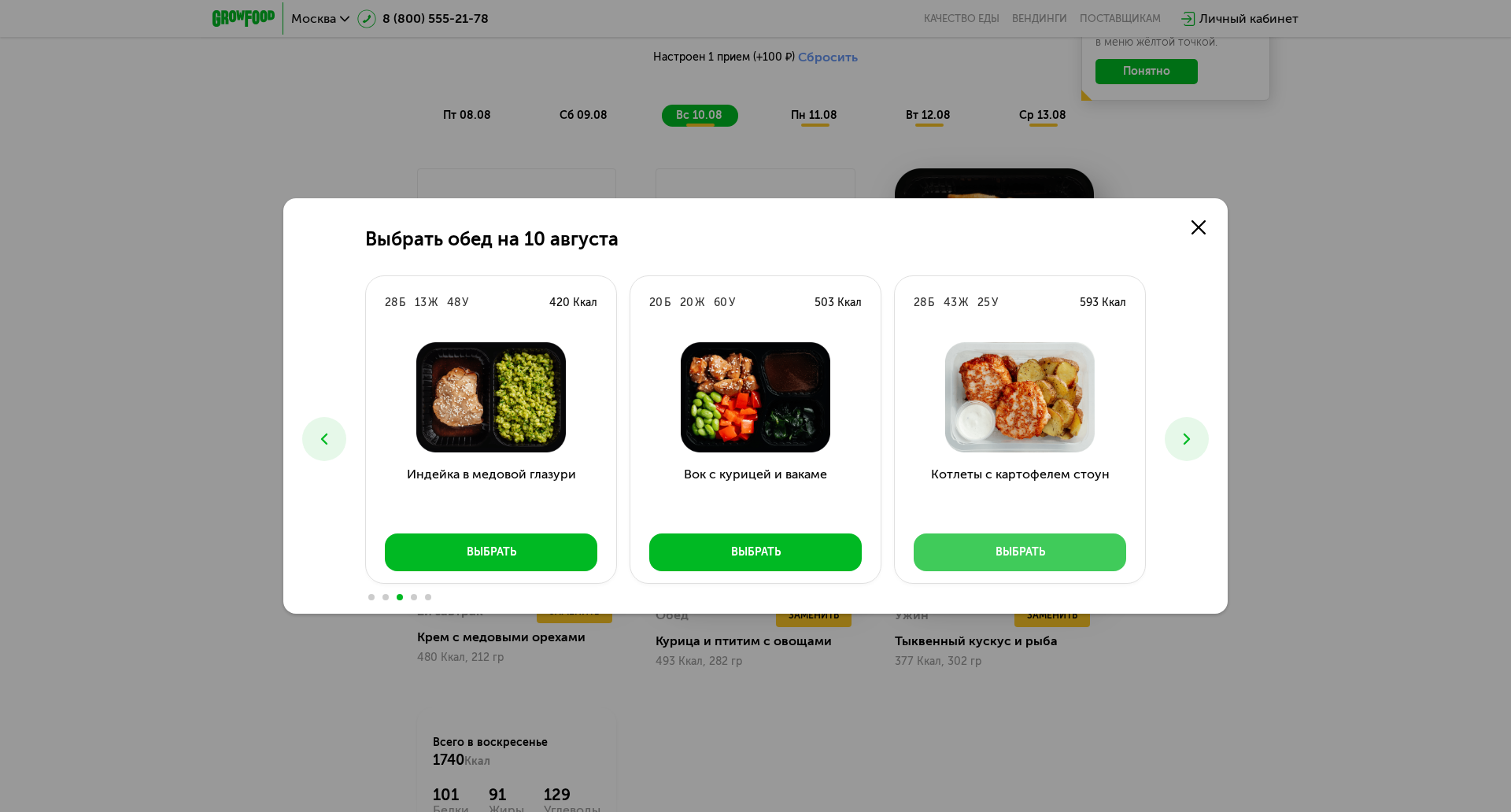 click on "Выбрать" at bounding box center (1020, 552) 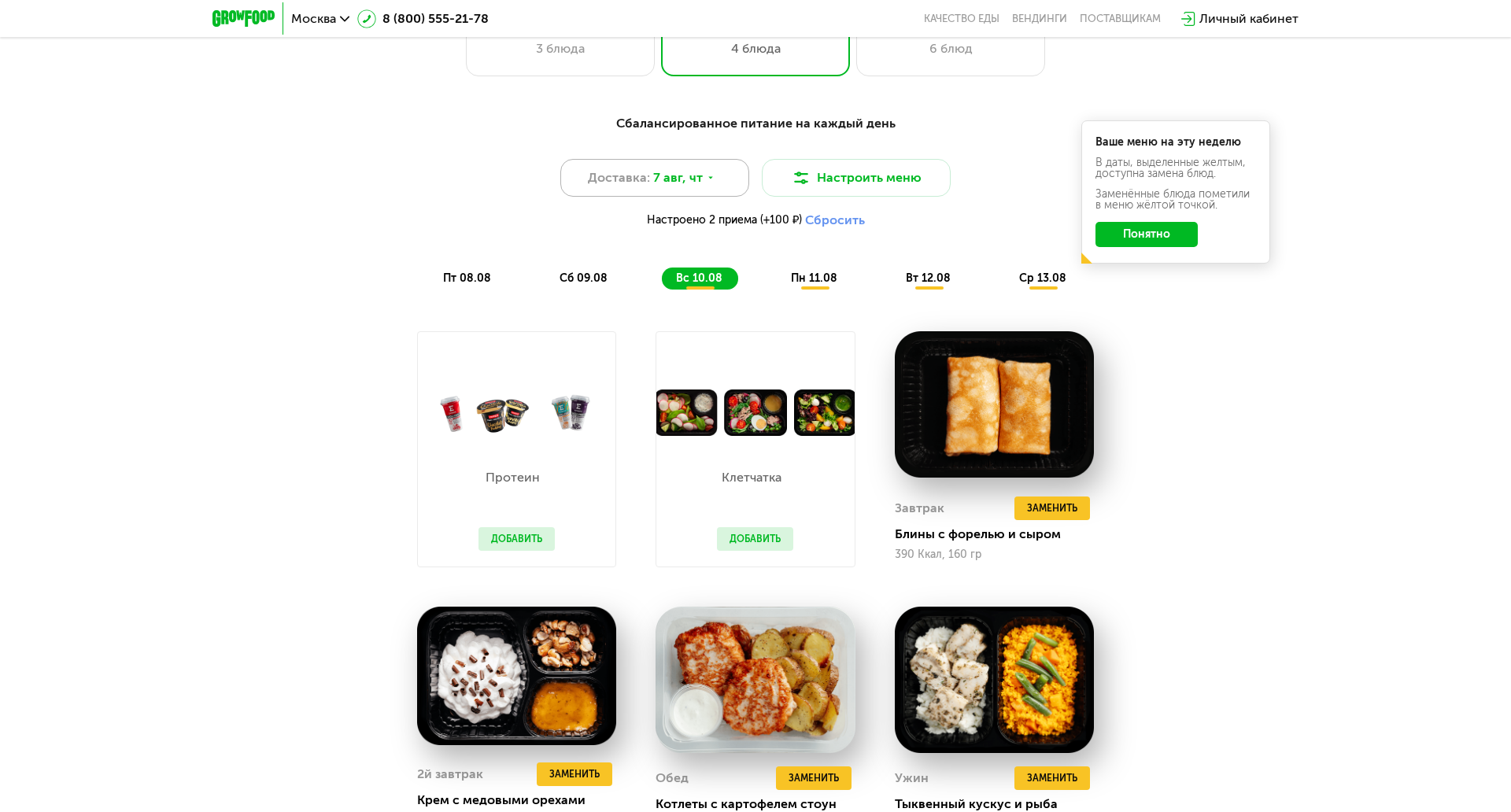 scroll, scrollTop: 708, scrollLeft: 0, axis: vertical 